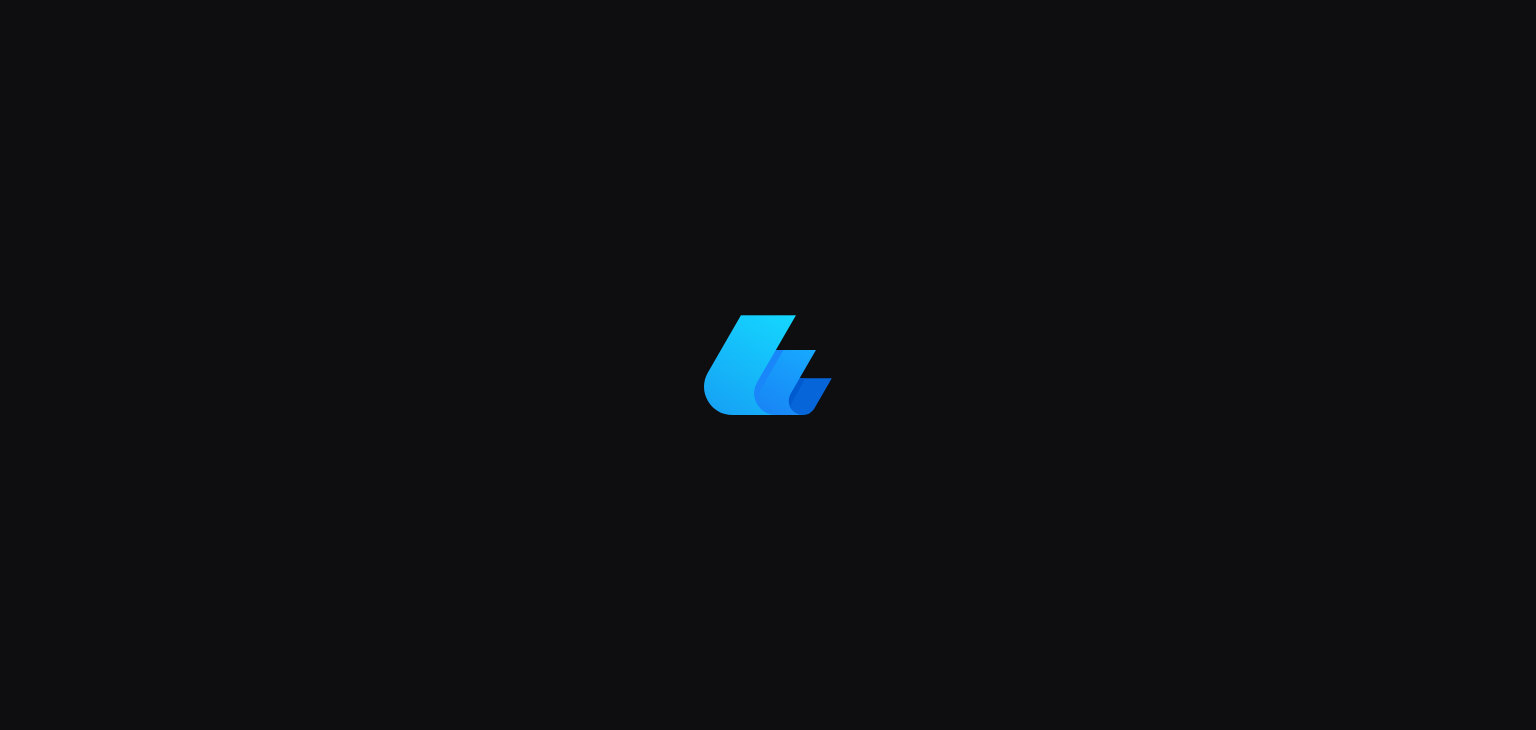 scroll, scrollTop: 0, scrollLeft: 0, axis: both 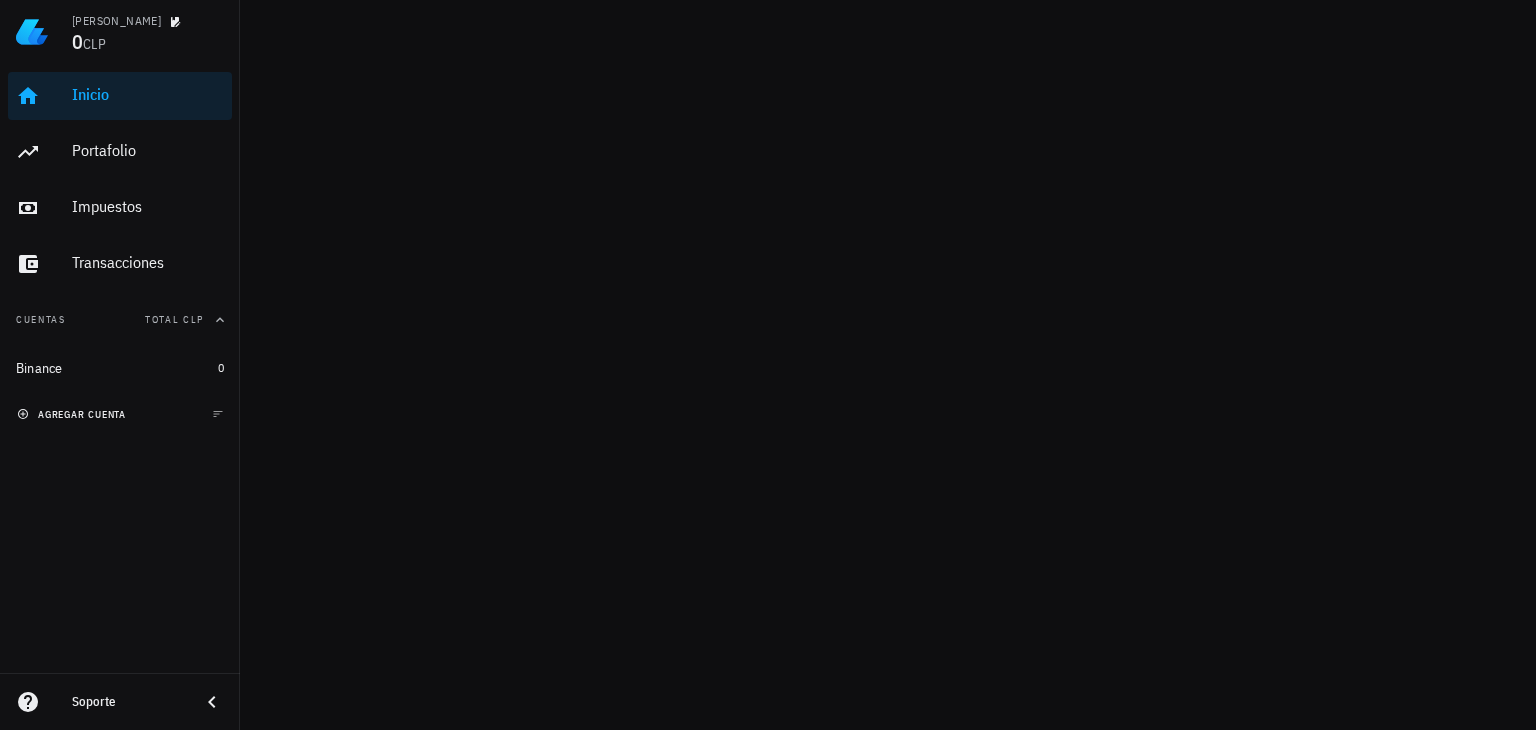 click on "agregar cuenta" at bounding box center [73, 414] 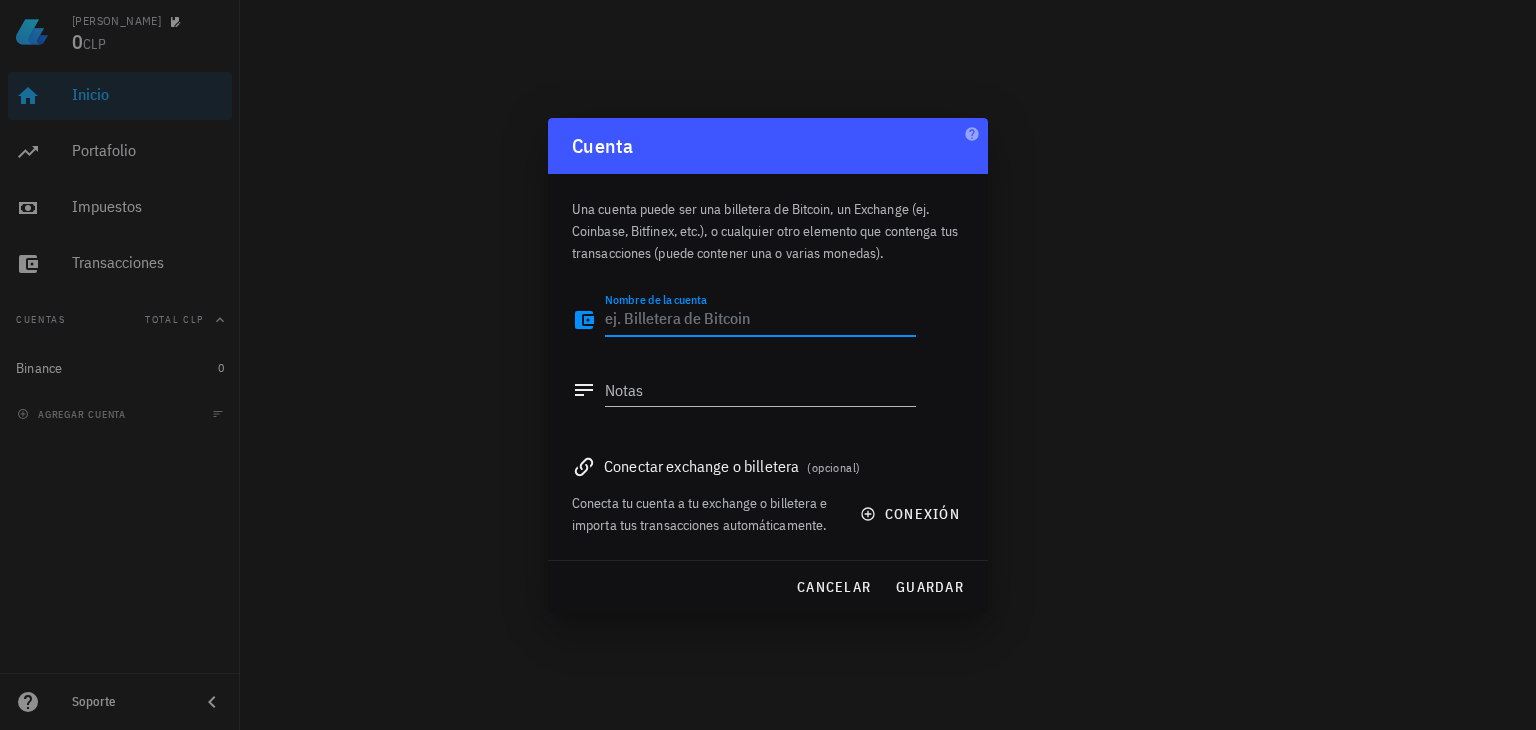 click on "Nombre de la cuenta" at bounding box center [760, 320] 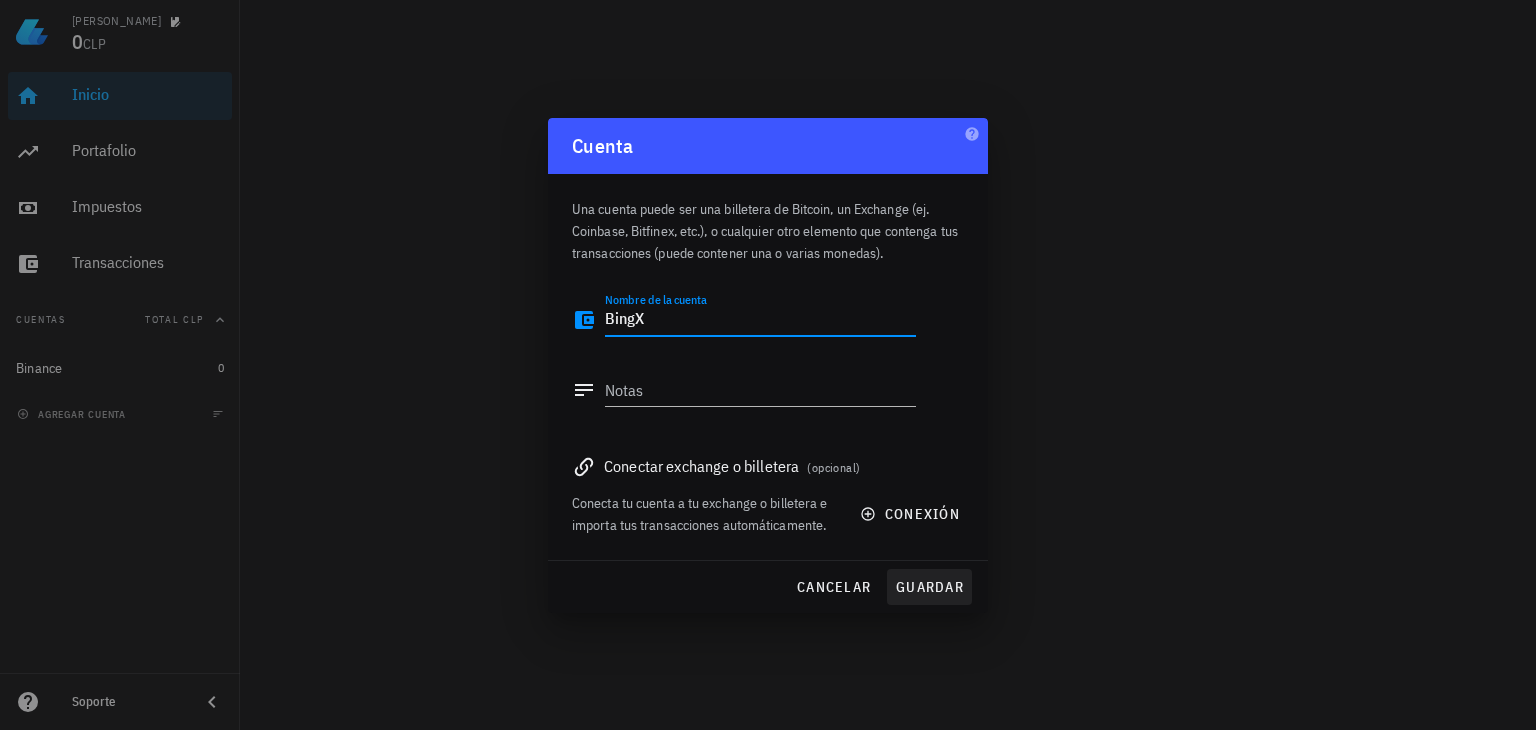 type on "BingX" 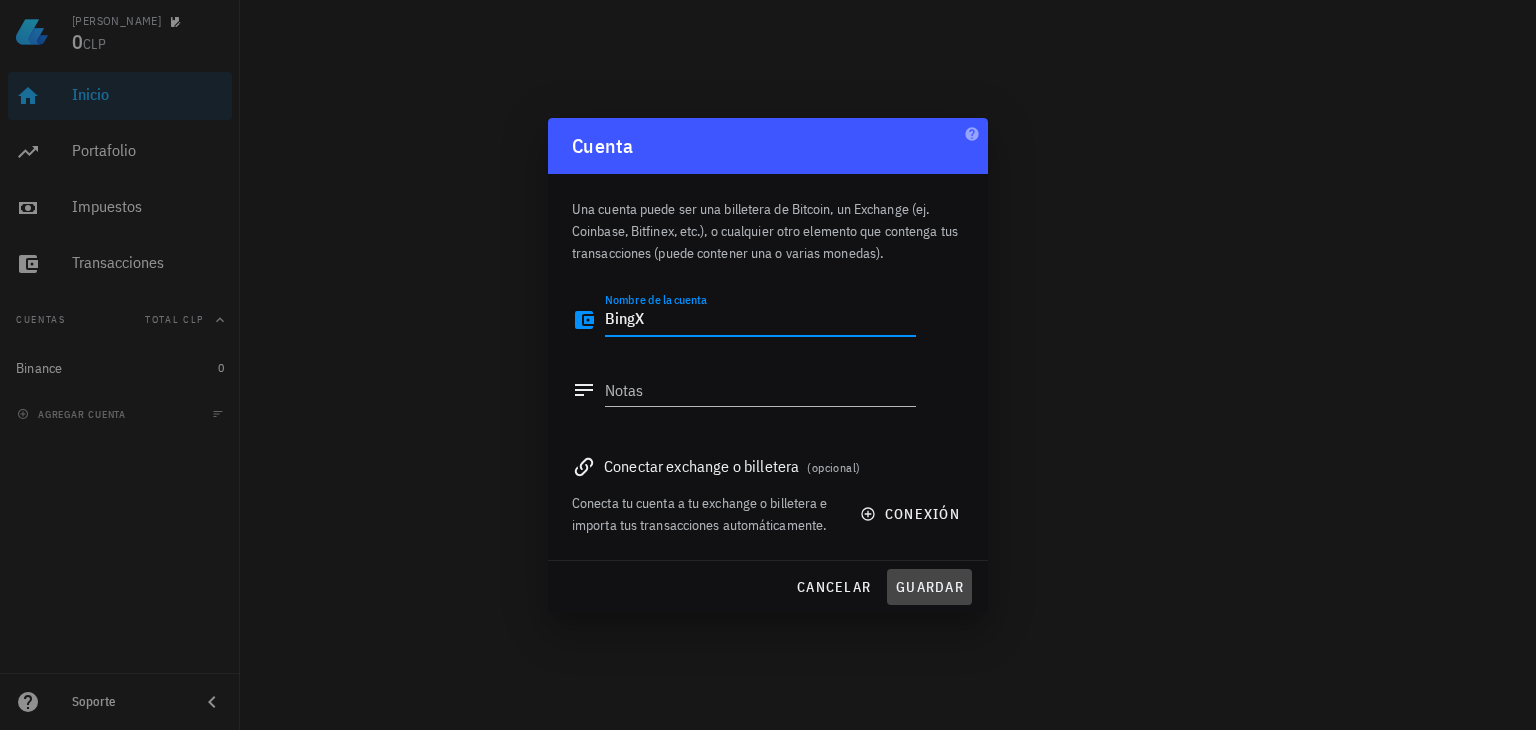 click on "guardar" at bounding box center [929, 587] 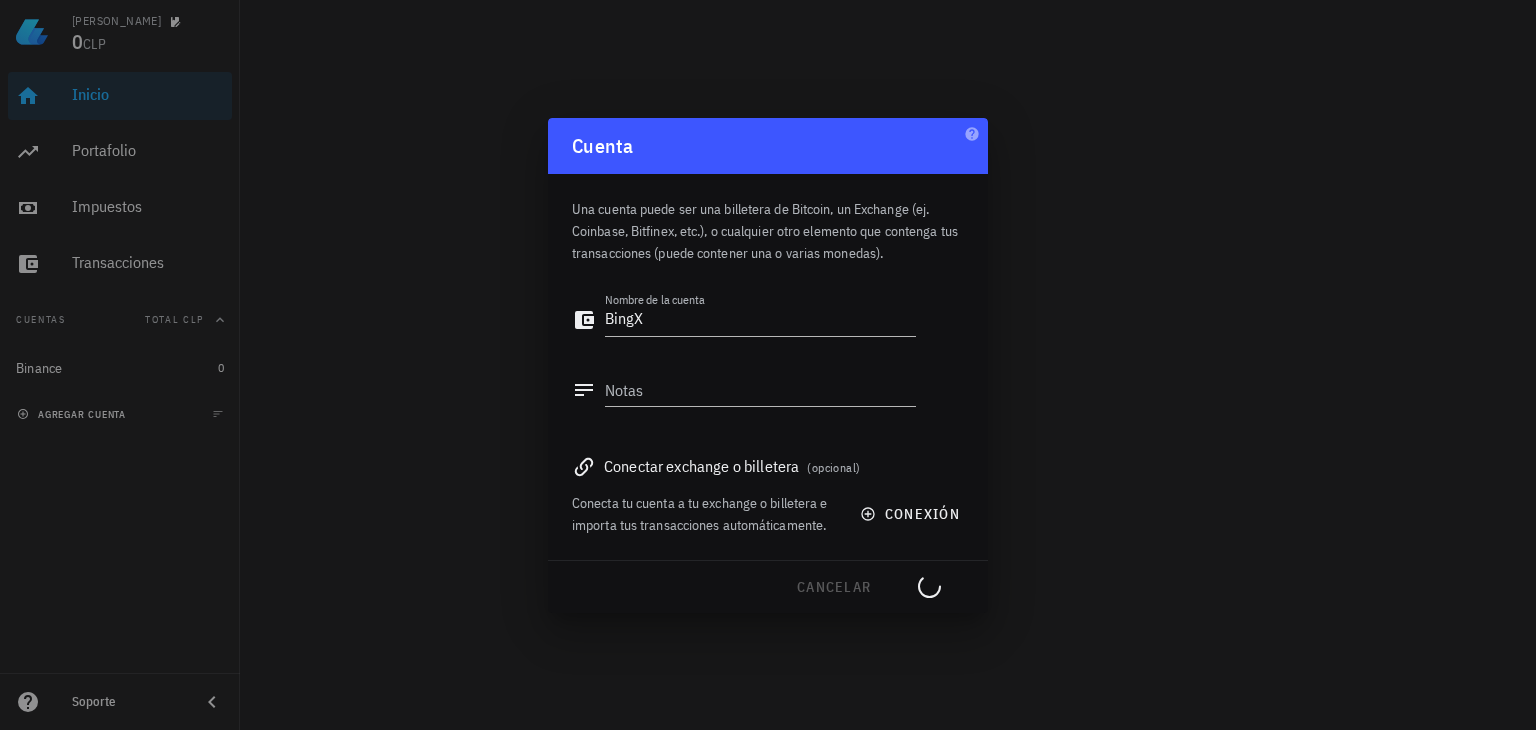 type 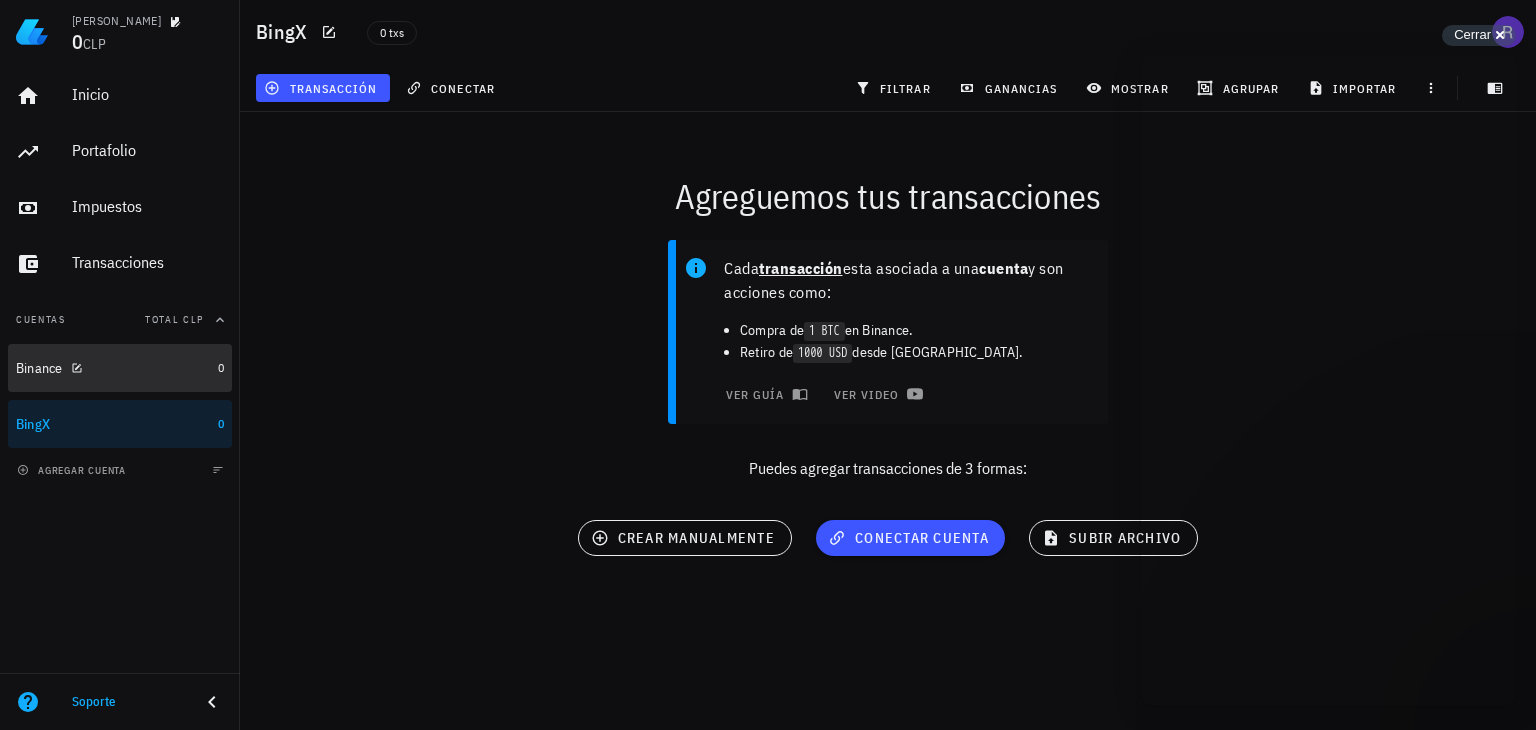 click on "Binance" at bounding box center [113, 368] 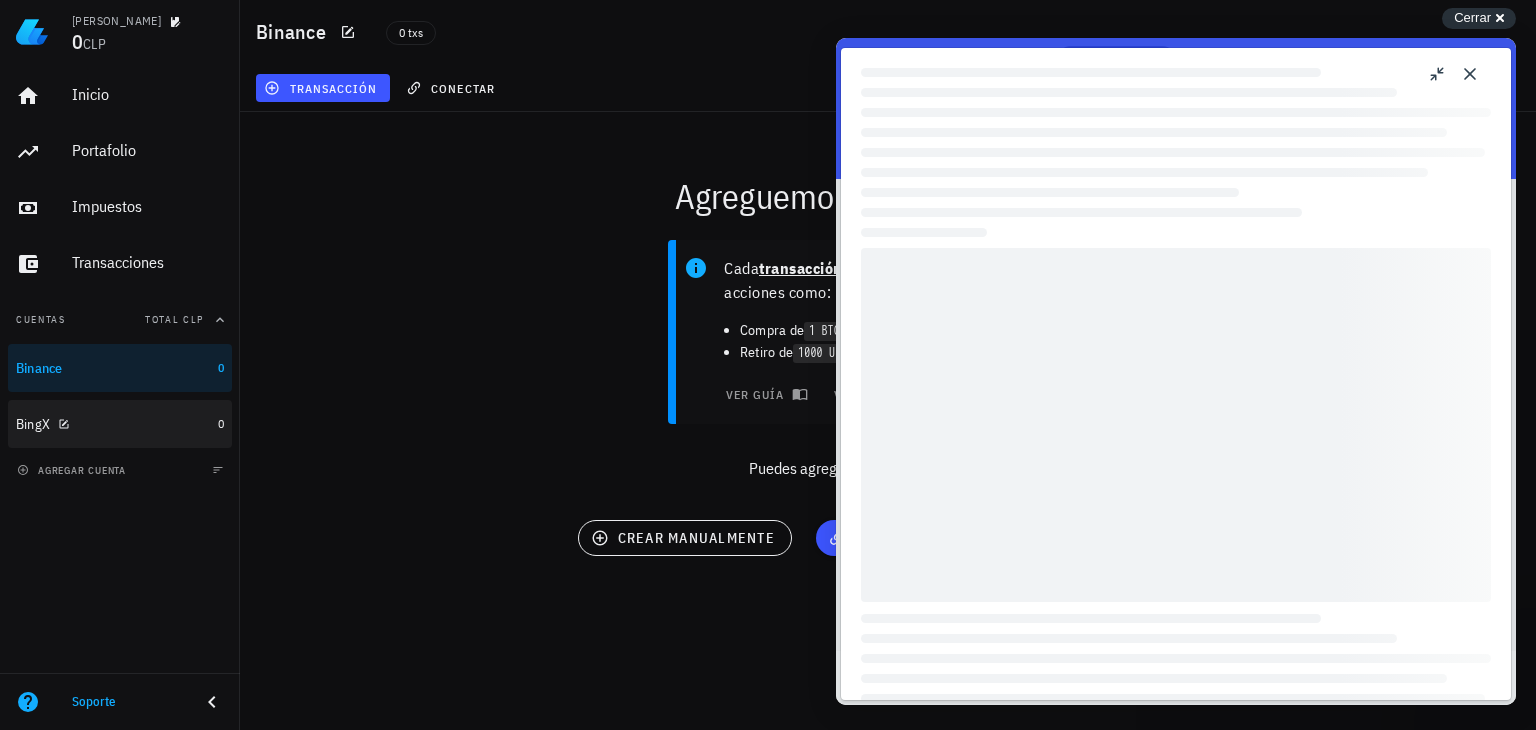 scroll, scrollTop: 0, scrollLeft: 0, axis: both 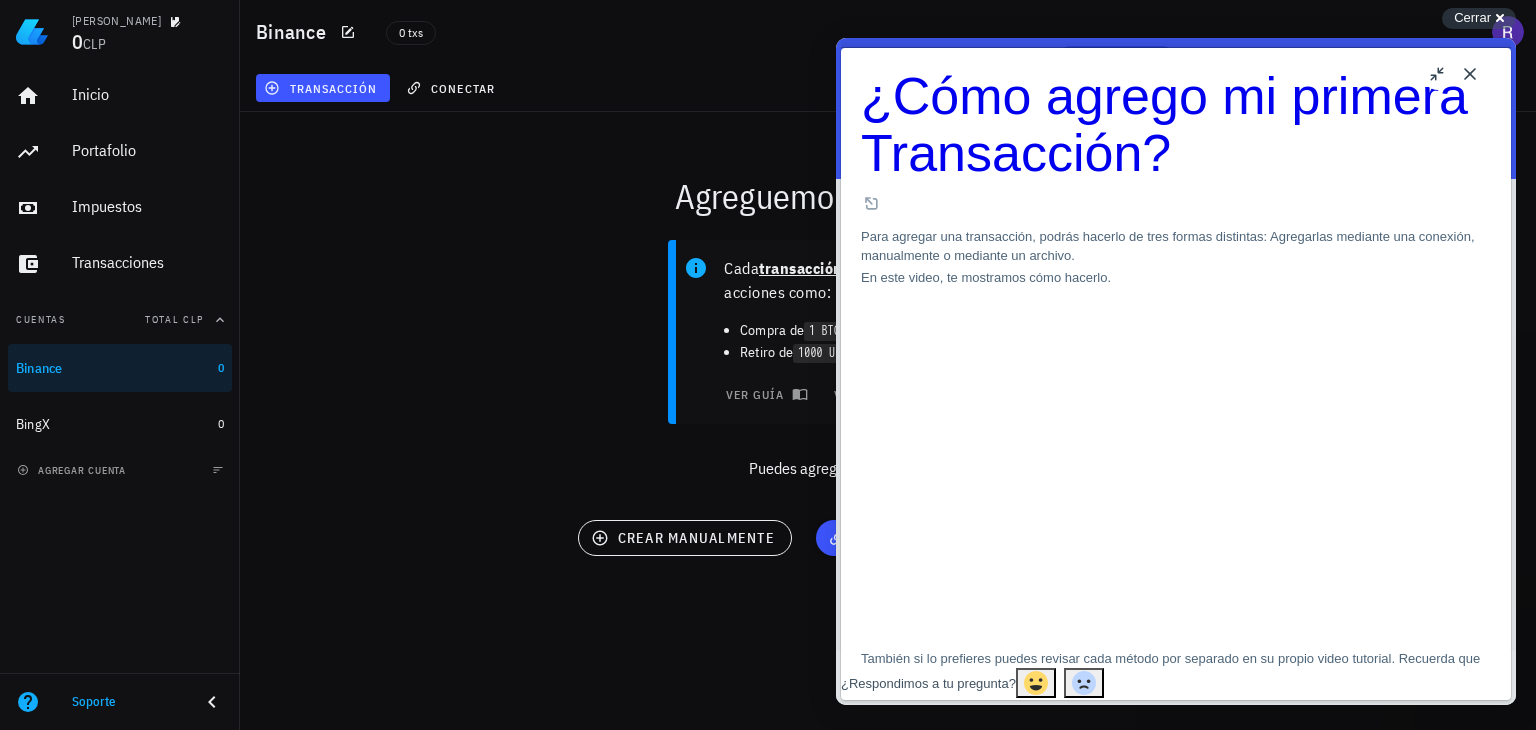 drag, startPoint x: 1474, startPoint y: 74, endPoint x: 1446, endPoint y: 73, distance: 28.01785 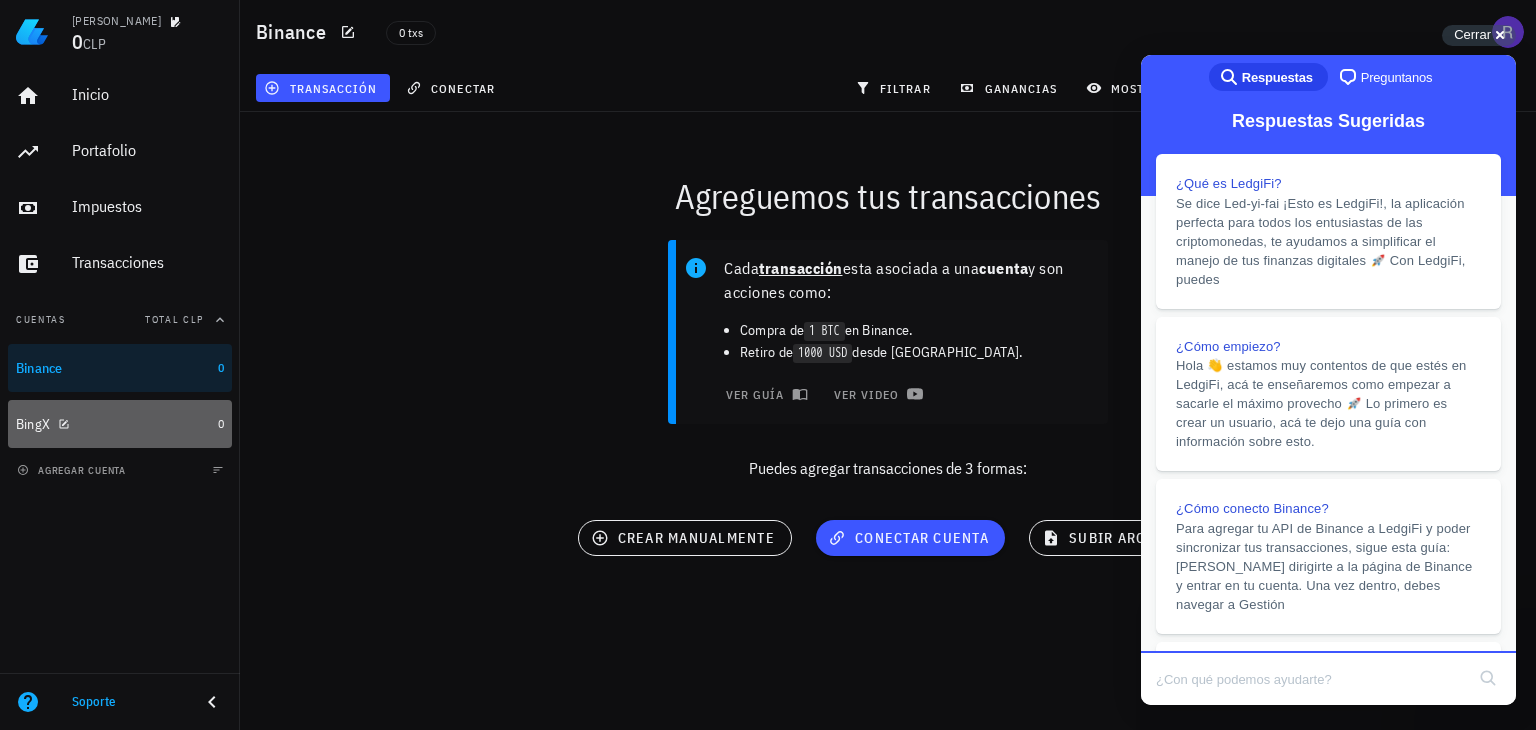 click on "BingX" at bounding box center [113, 424] 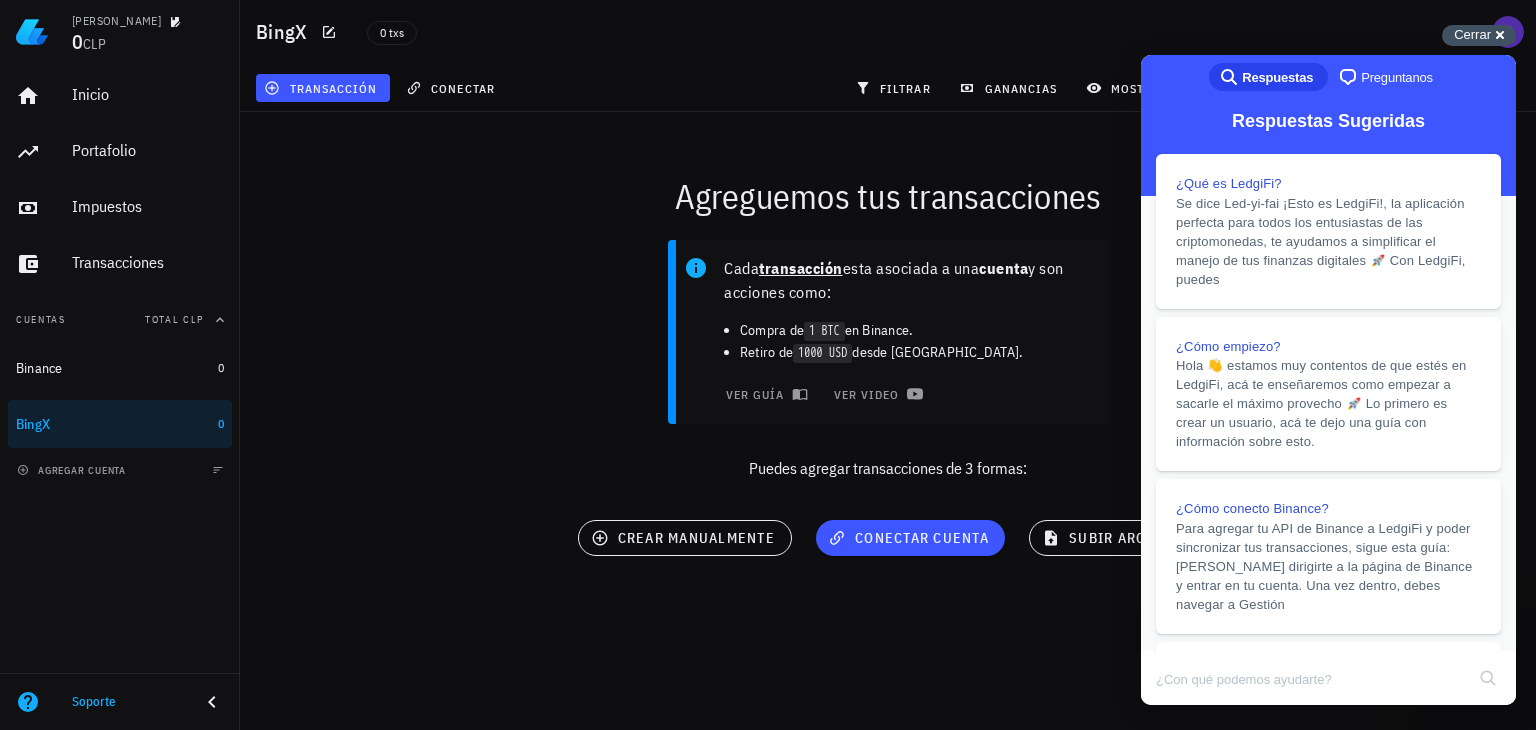 click on "Cerrar cross-small" at bounding box center [1479, 35] 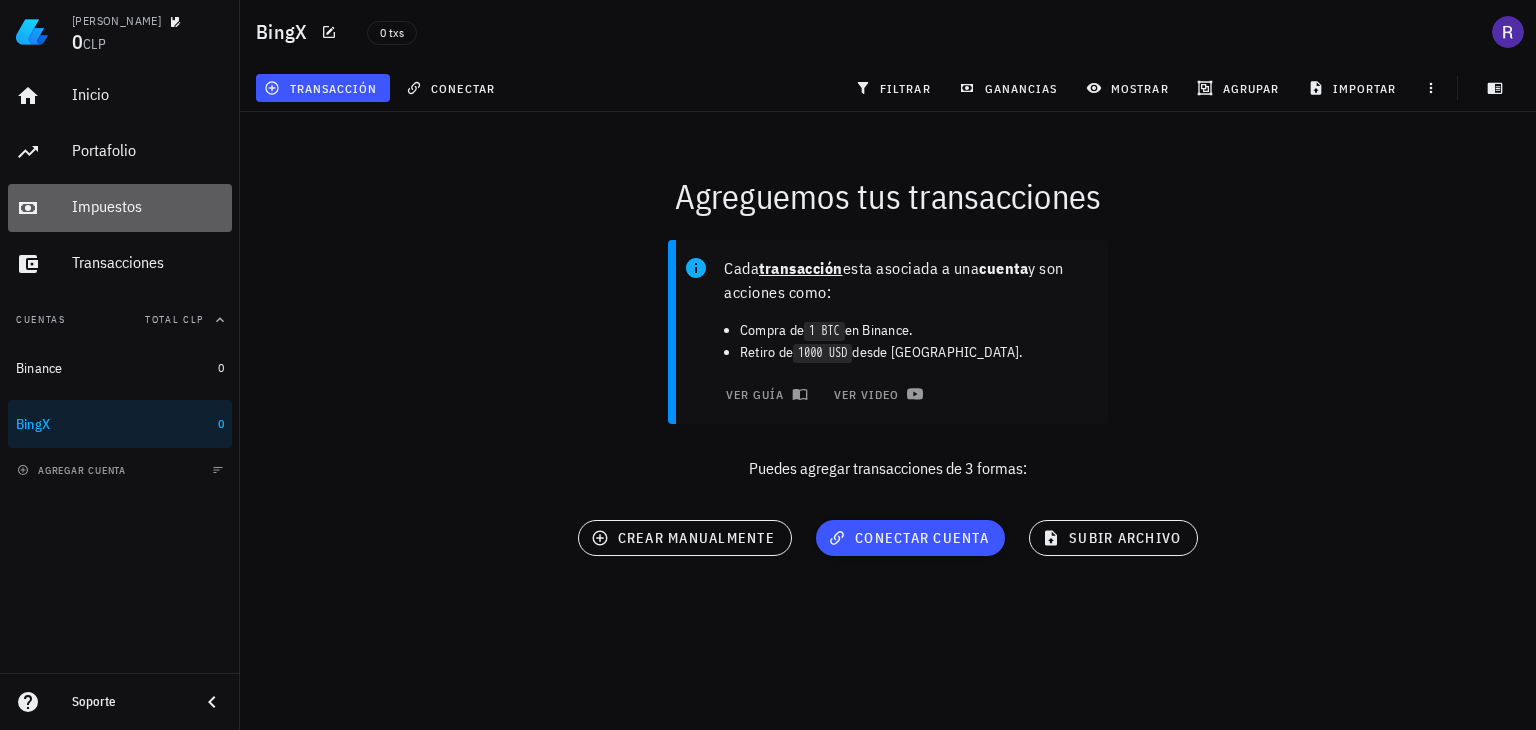 click on "Impuestos" at bounding box center (148, 206) 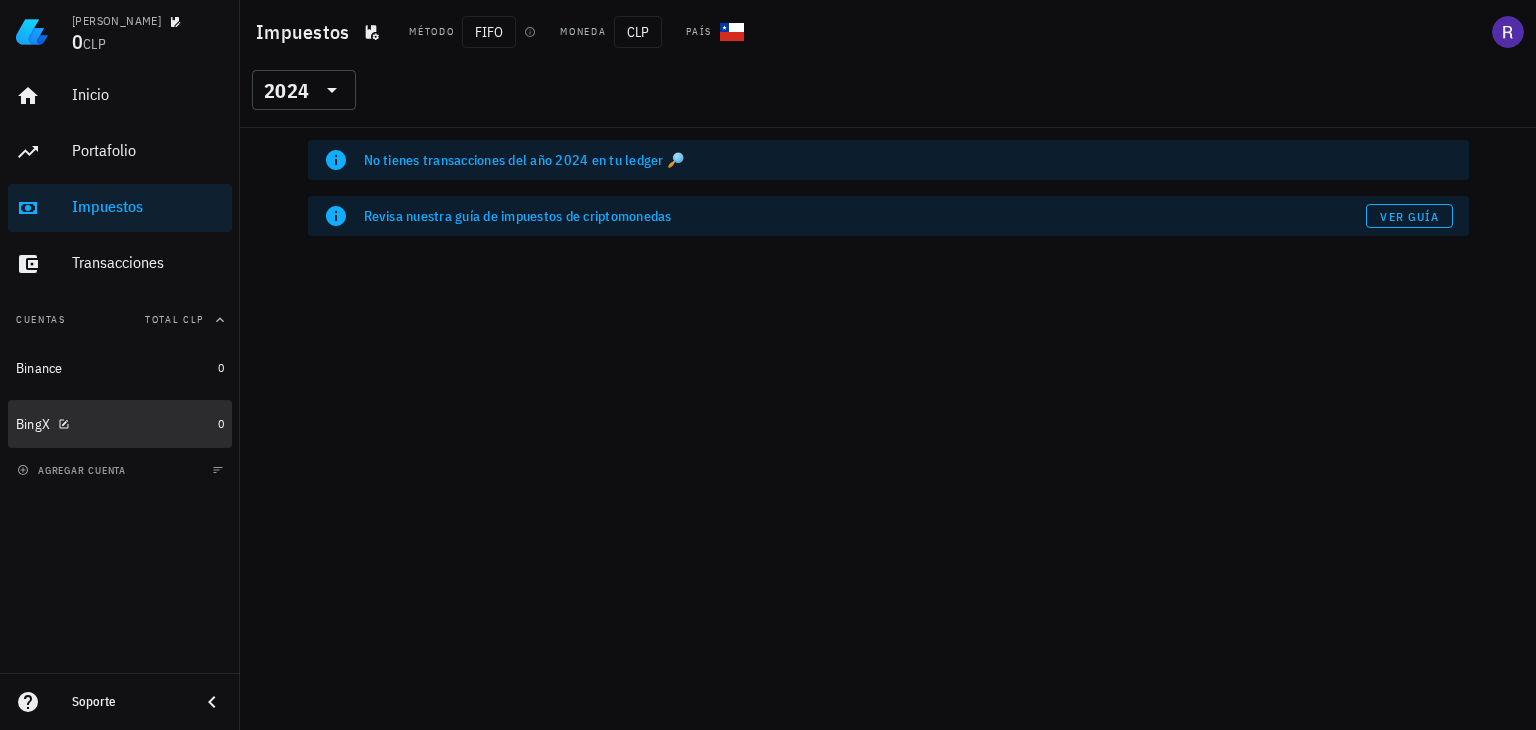click on "BingX" at bounding box center (113, 424) 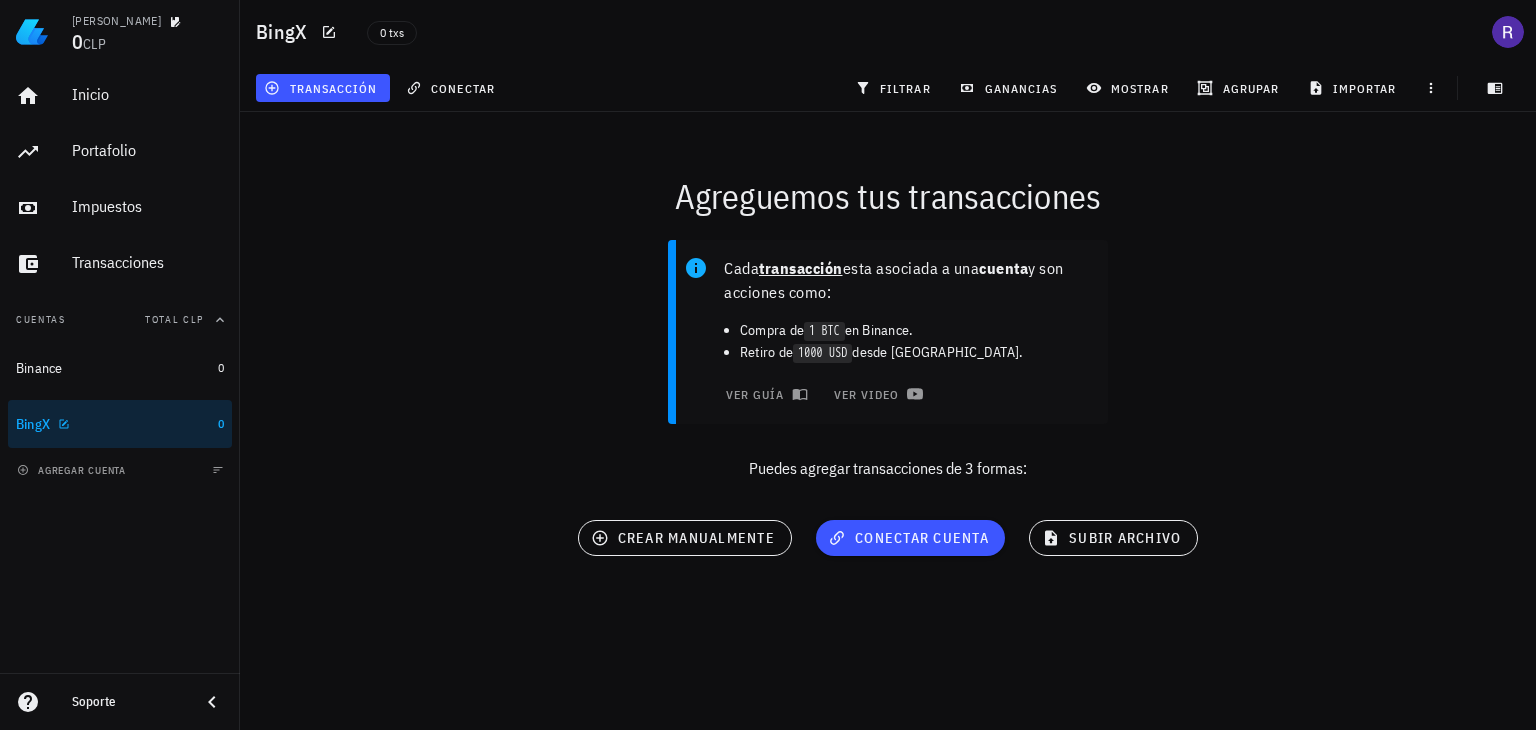click on "BingX" at bounding box center [113, 424] 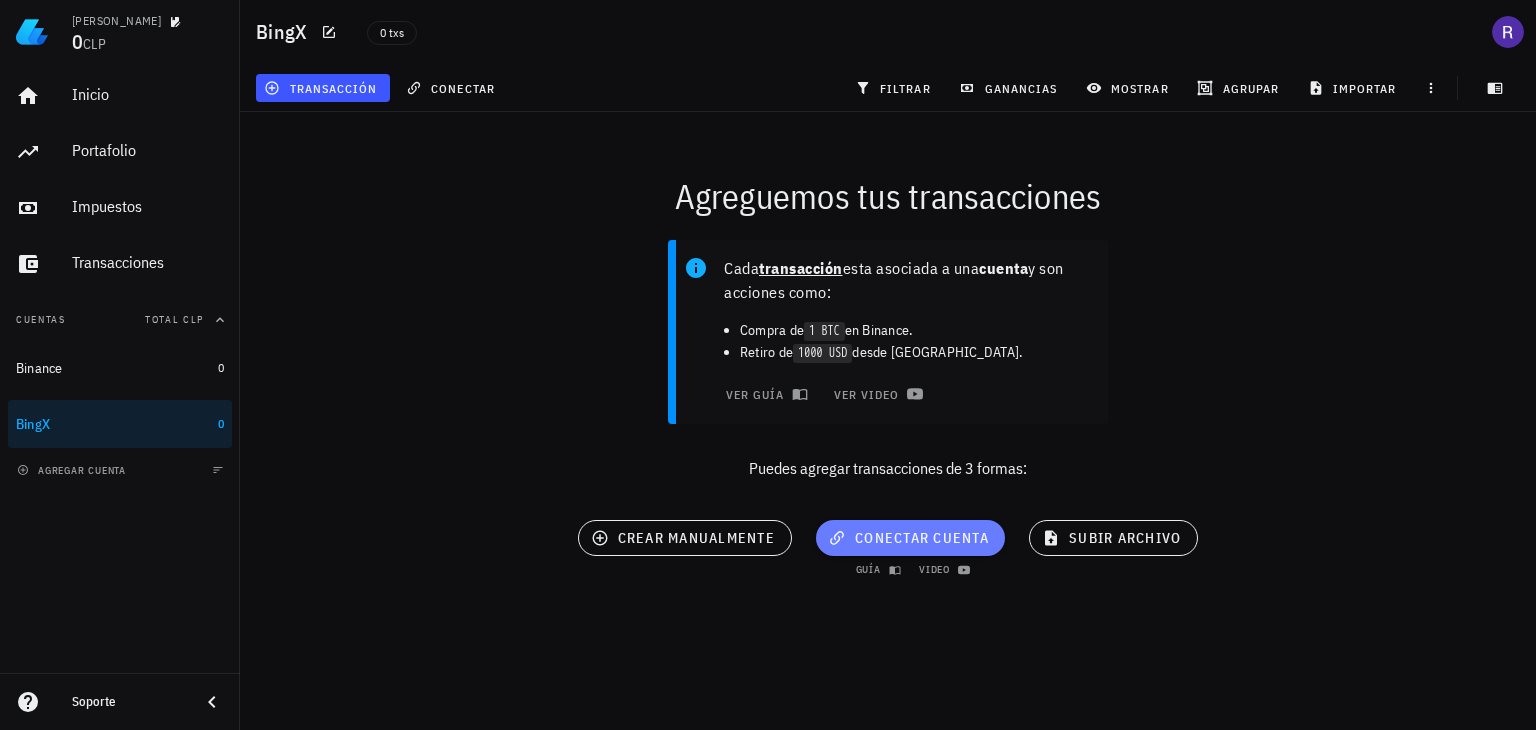 click on "conectar cuenta" at bounding box center [910, 538] 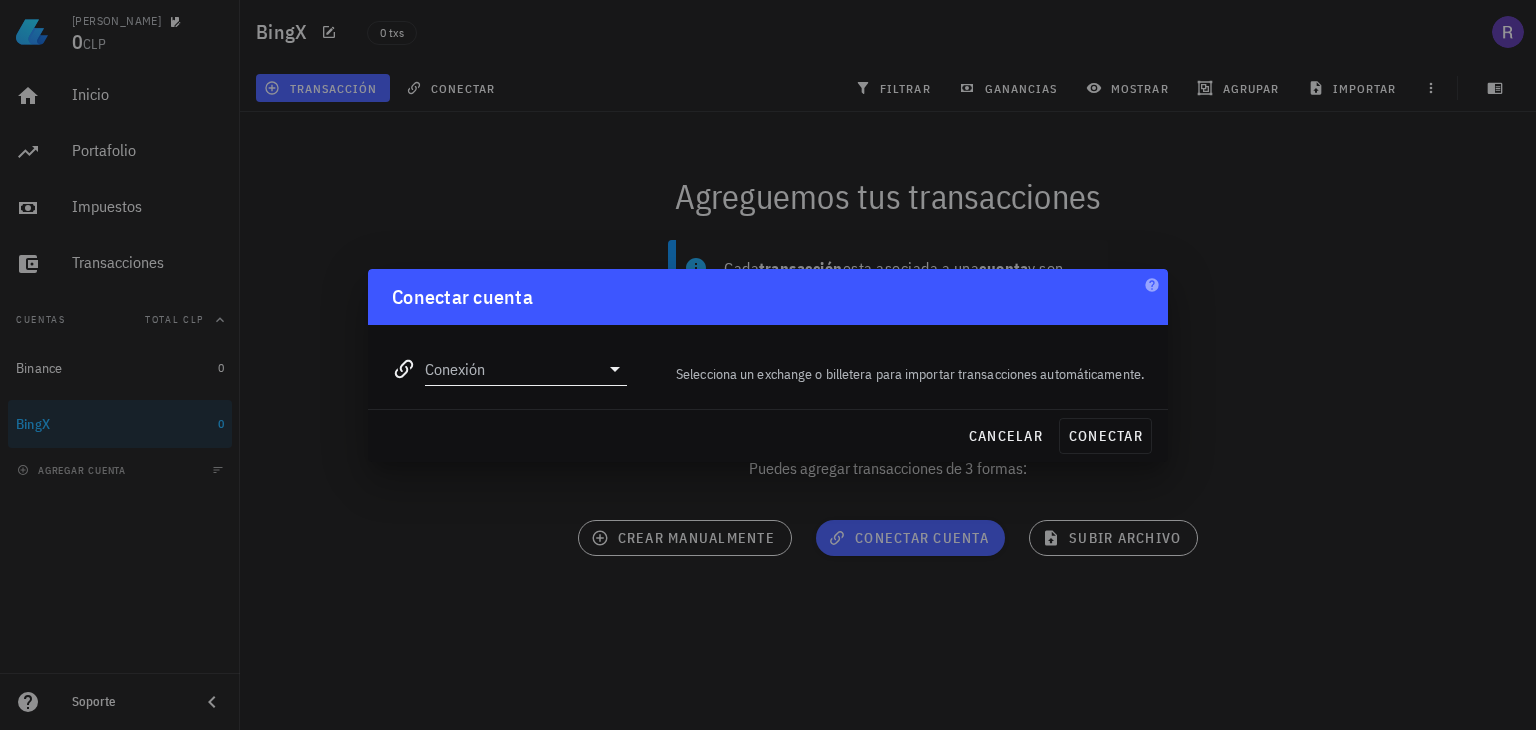 click 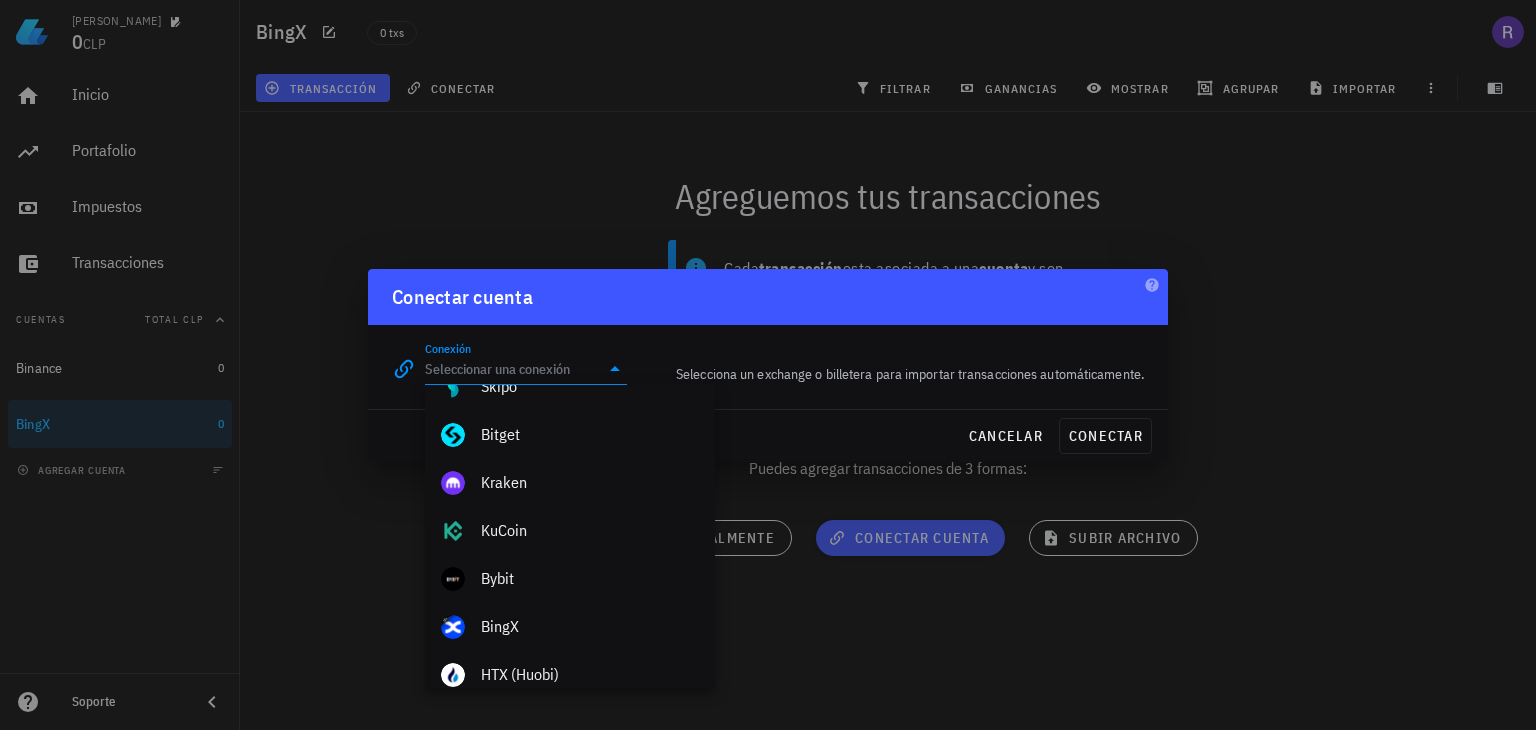 scroll, scrollTop: 300, scrollLeft: 0, axis: vertical 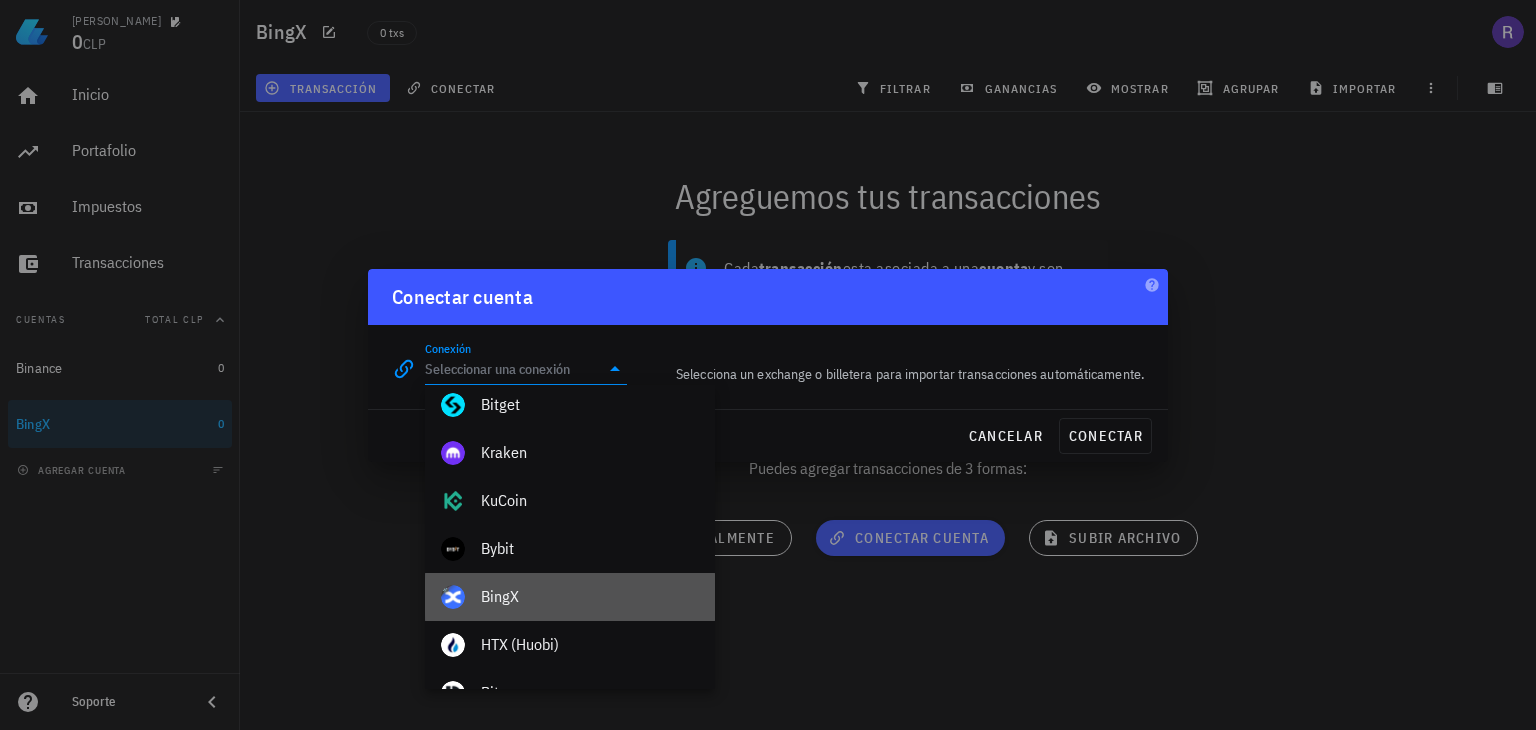 click on "BingX" at bounding box center (590, 596) 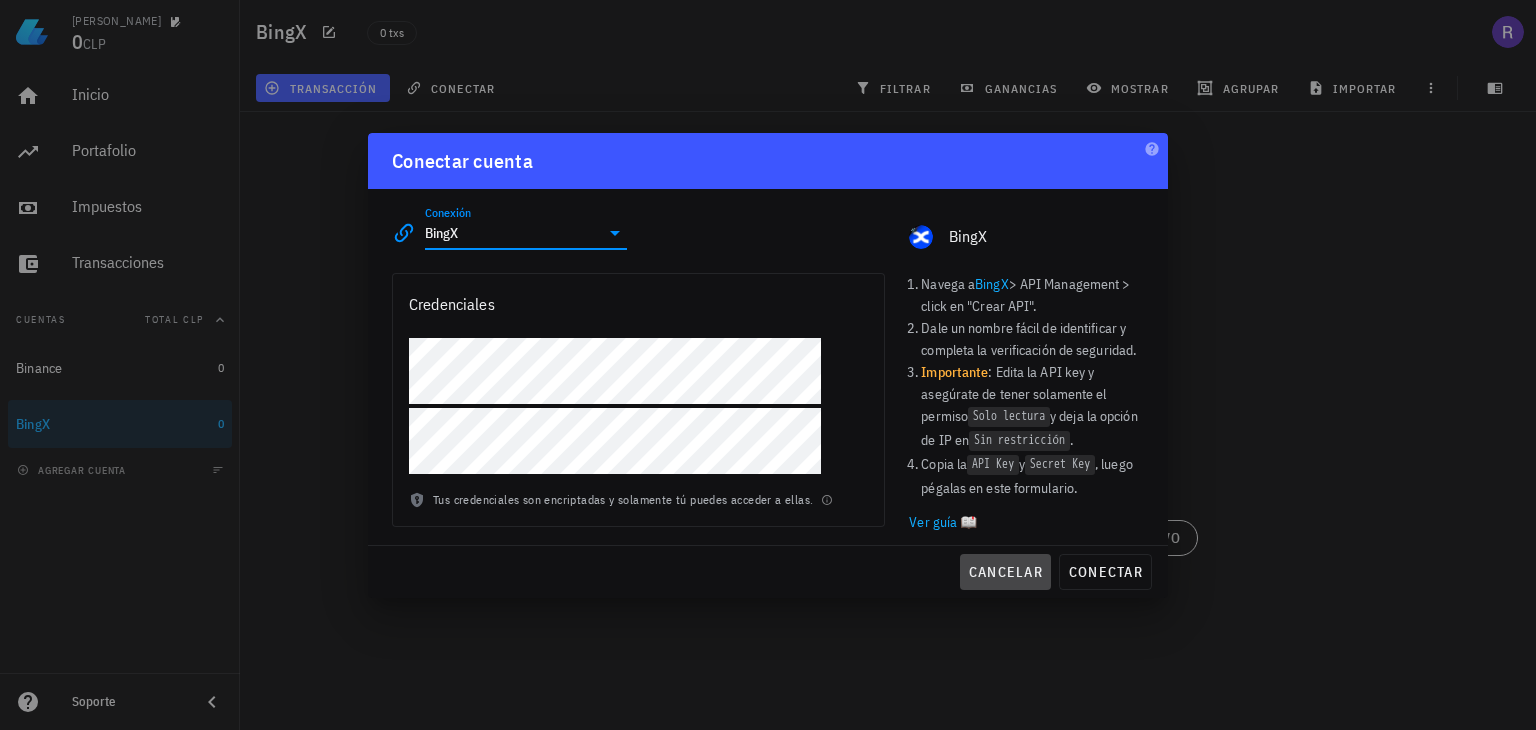 click on "cancelar" at bounding box center (1005, 572) 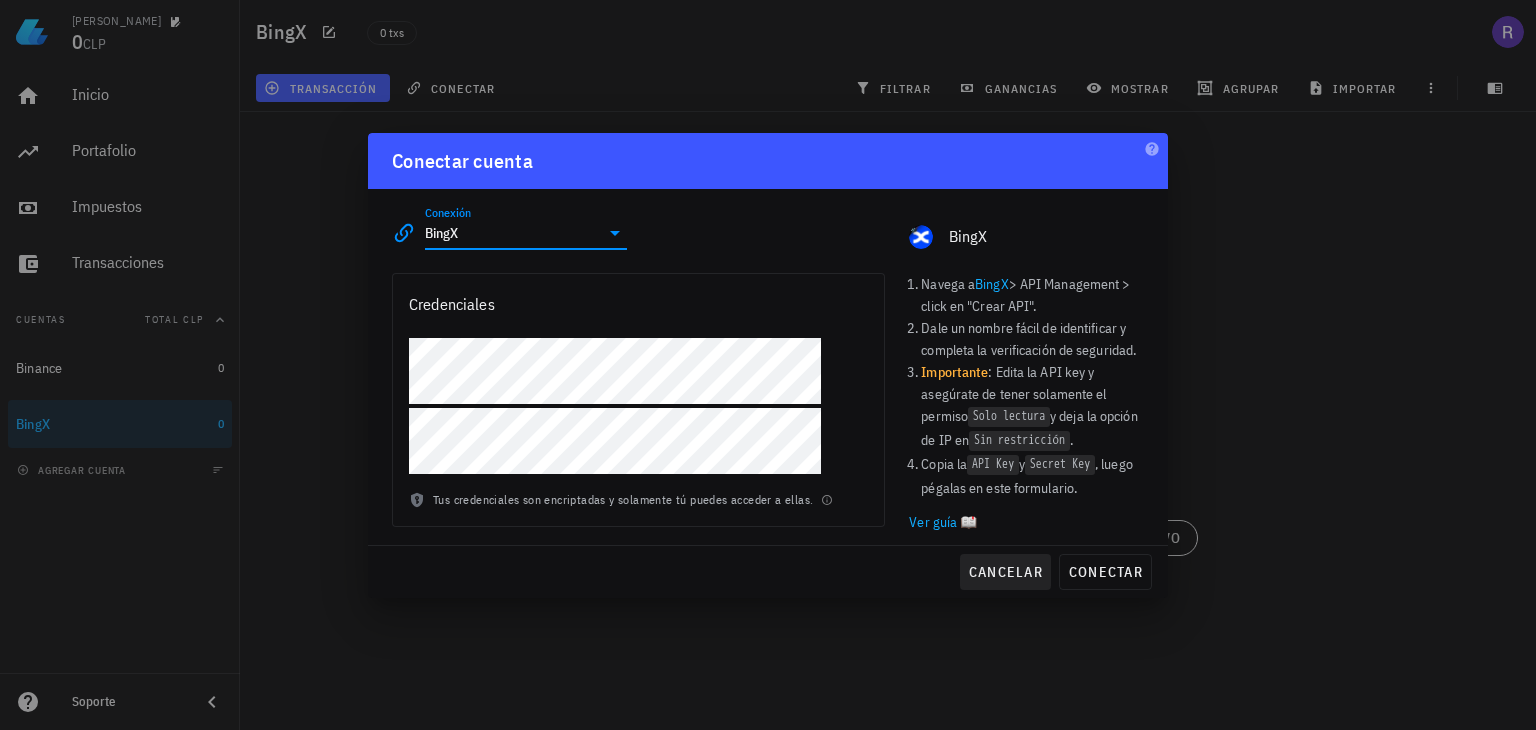 type 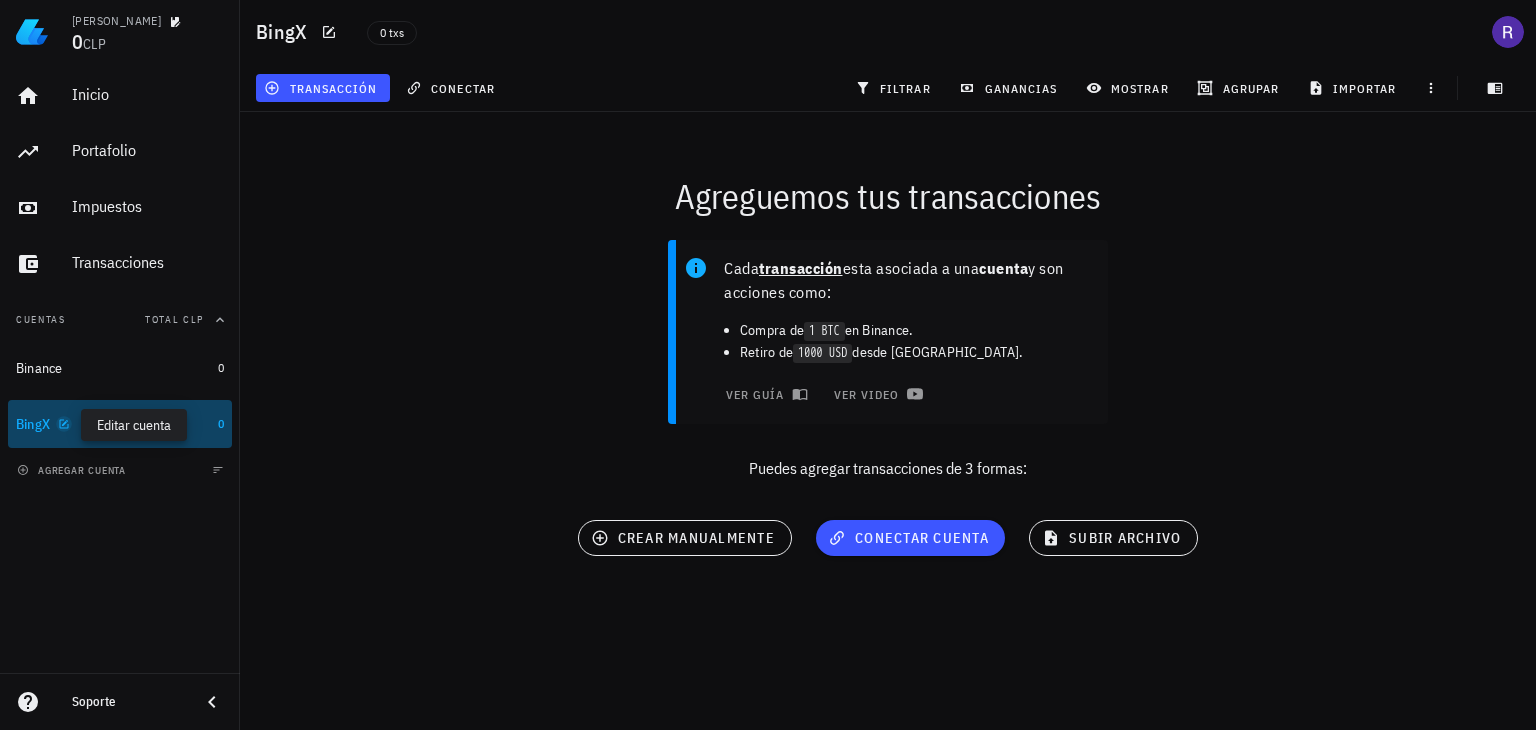 click 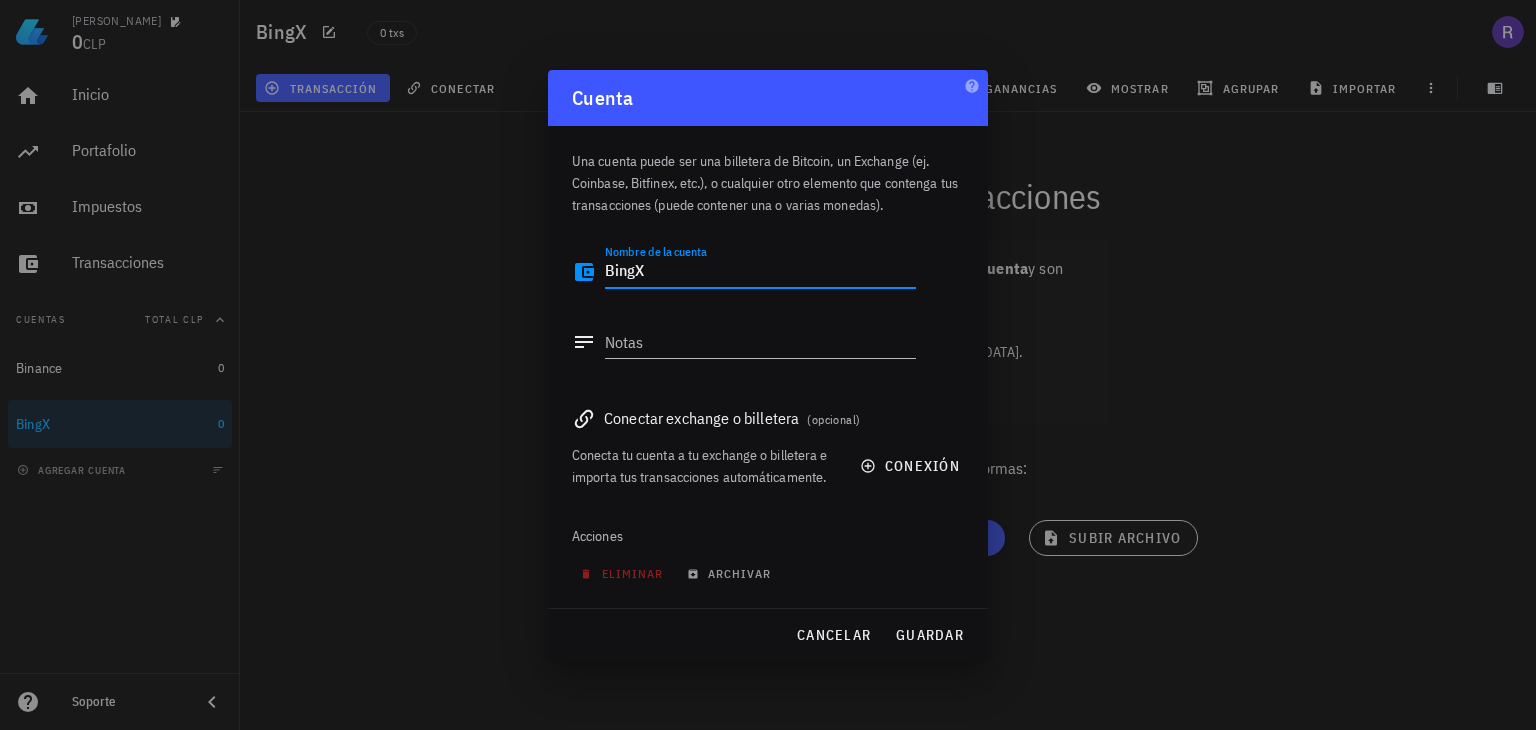 click on "BingX" at bounding box center [760, 272] 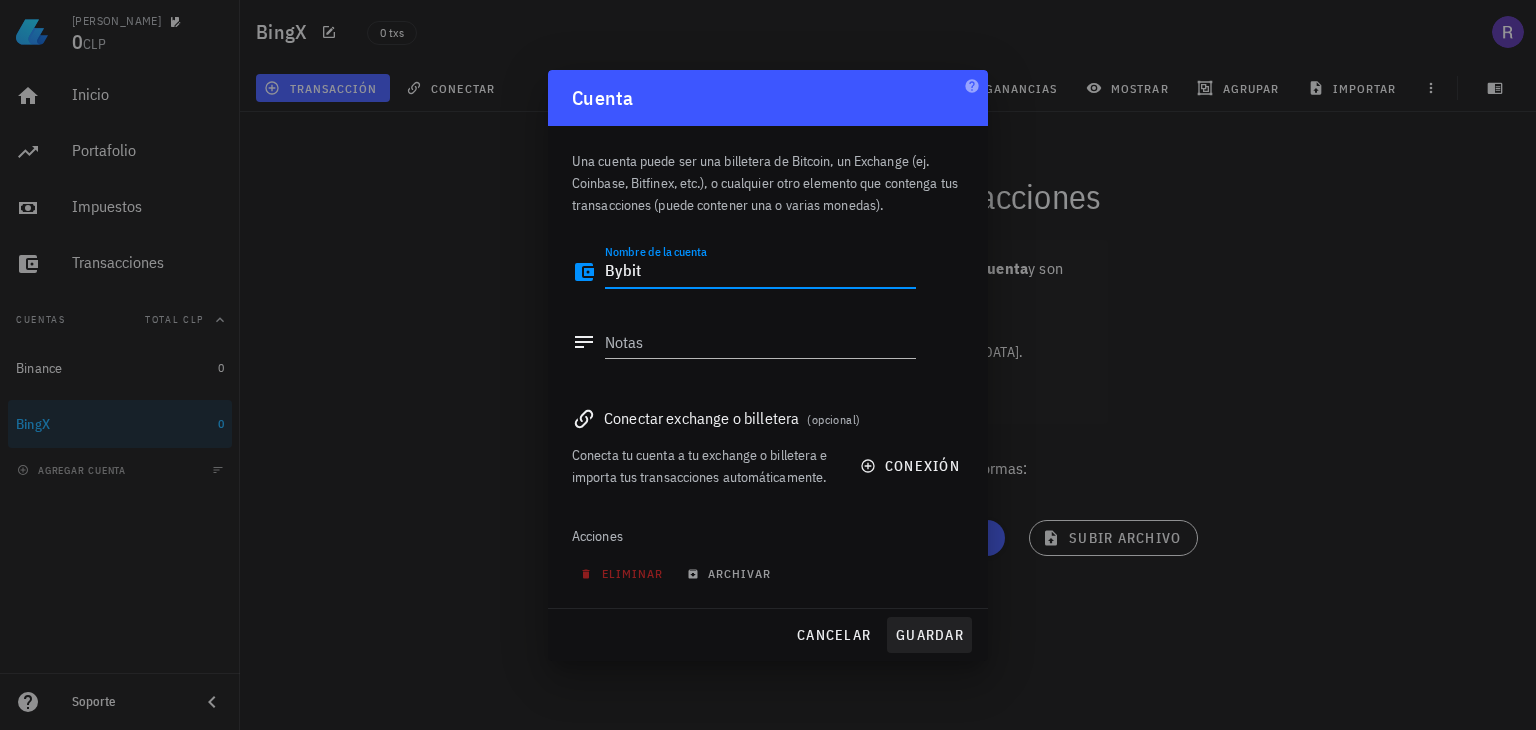 type on "Bybit" 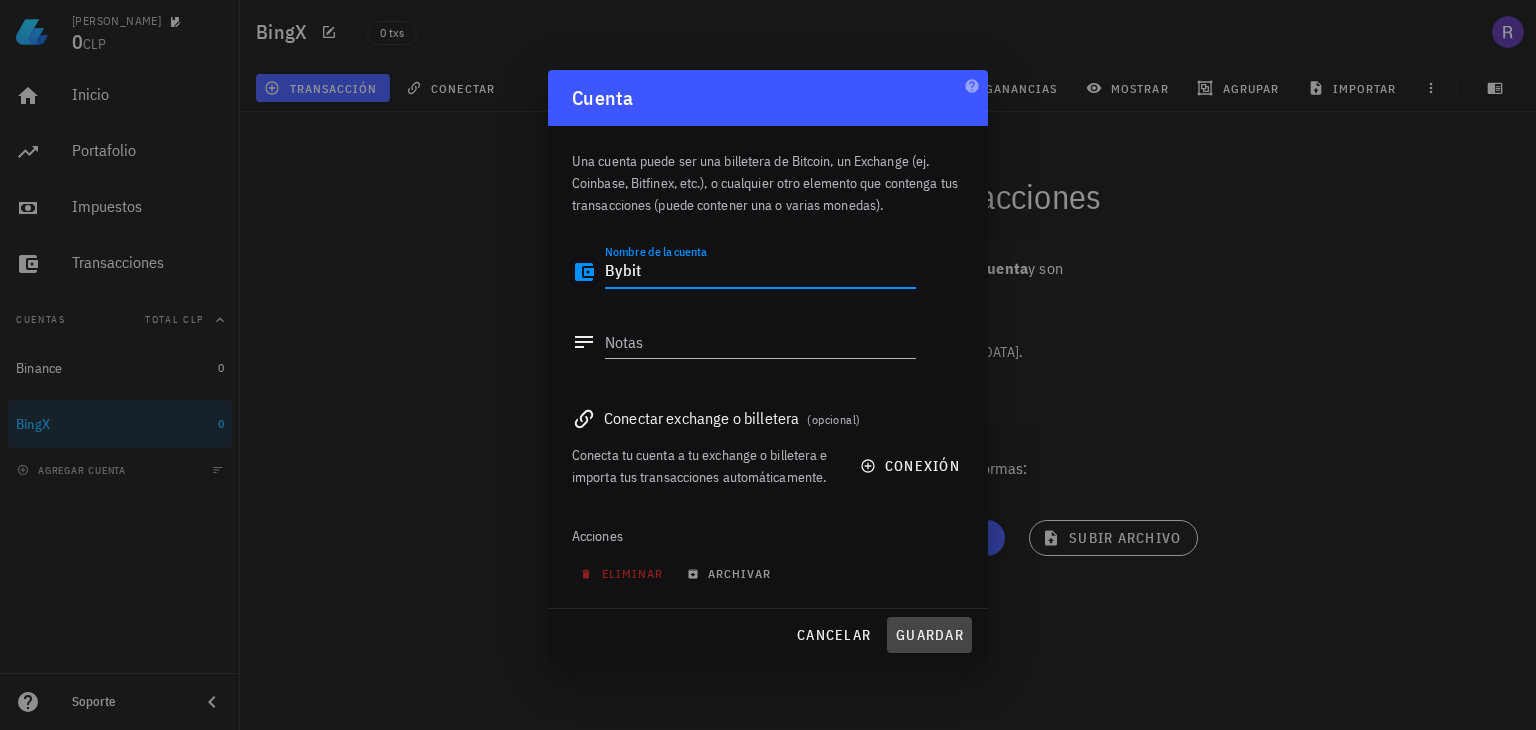 click on "guardar" at bounding box center [929, 635] 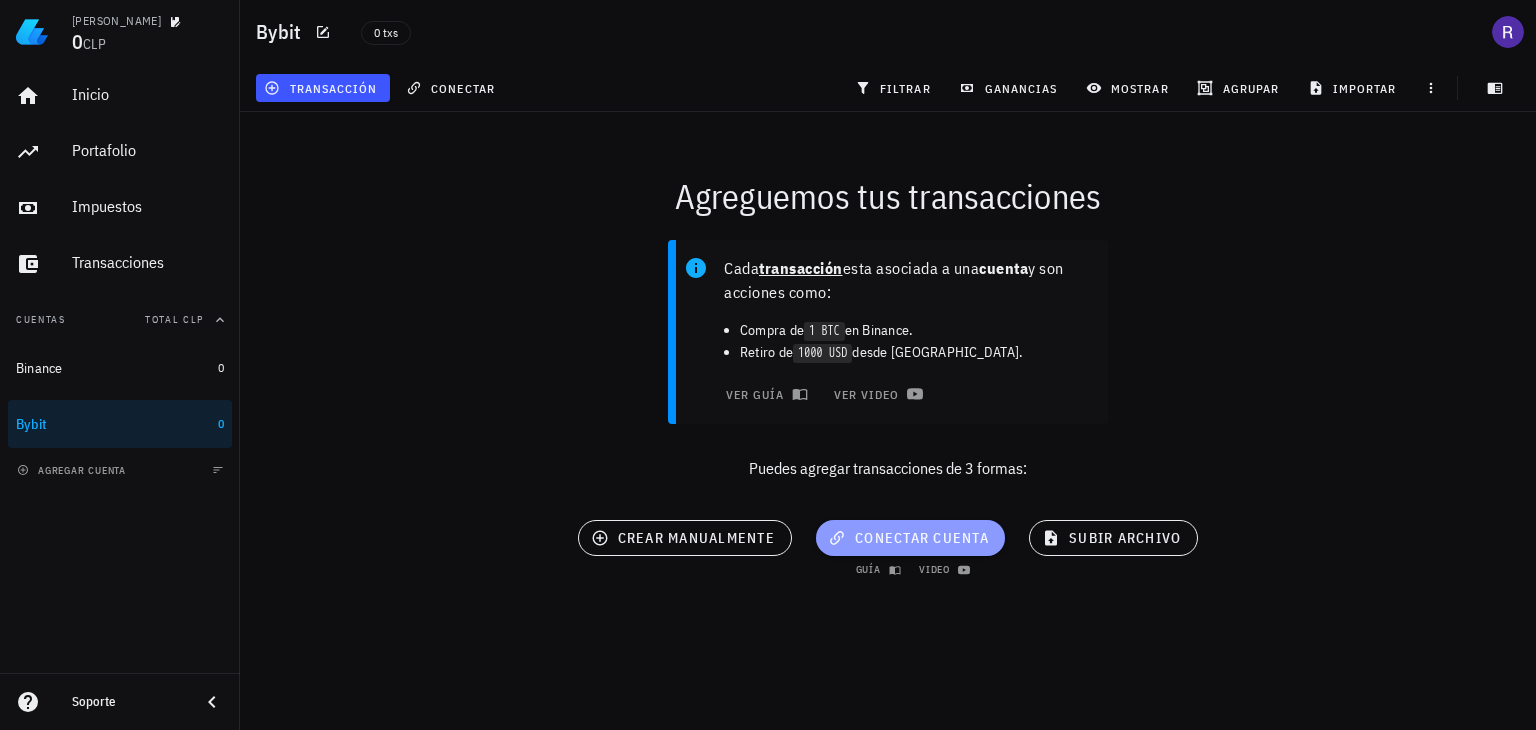 click on "conectar cuenta" at bounding box center (910, 538) 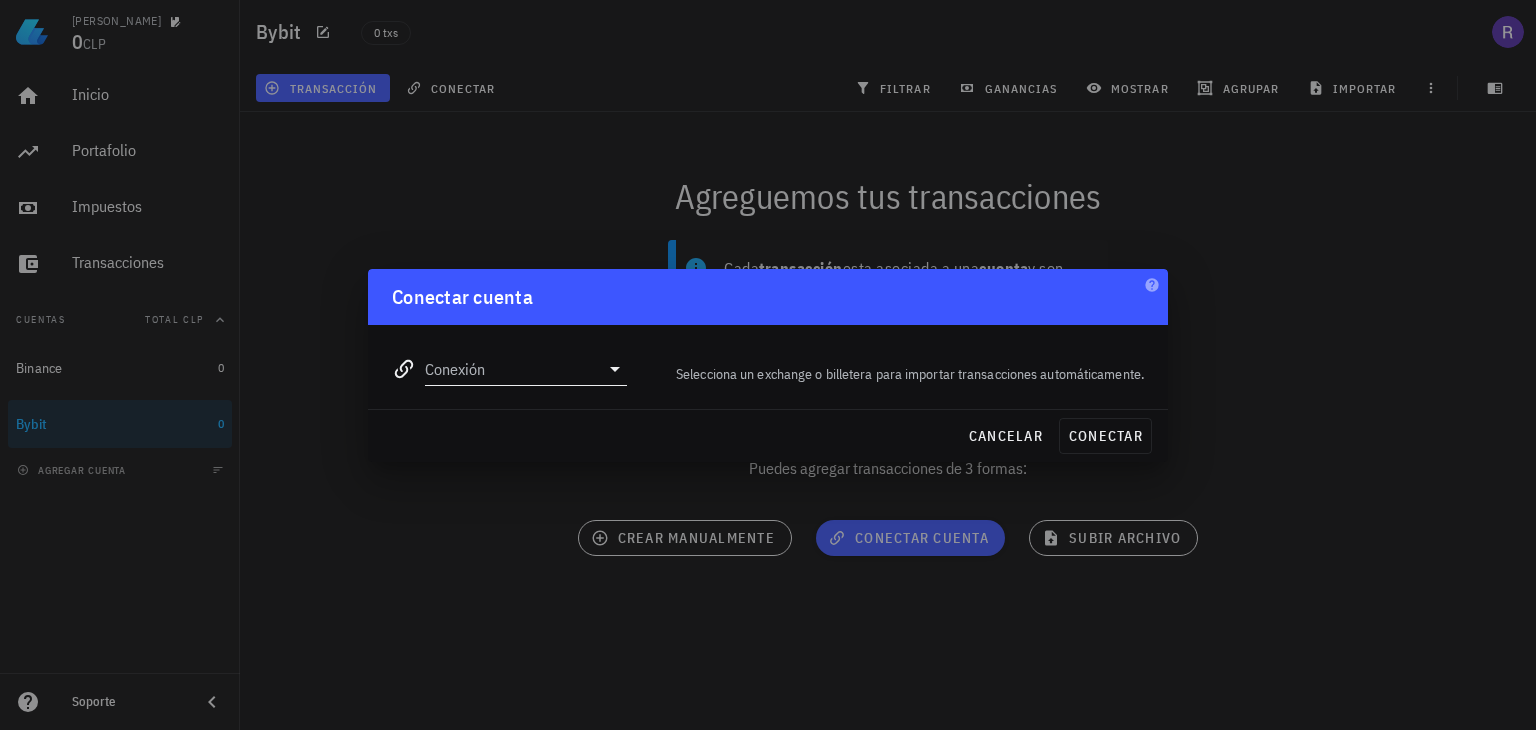 click 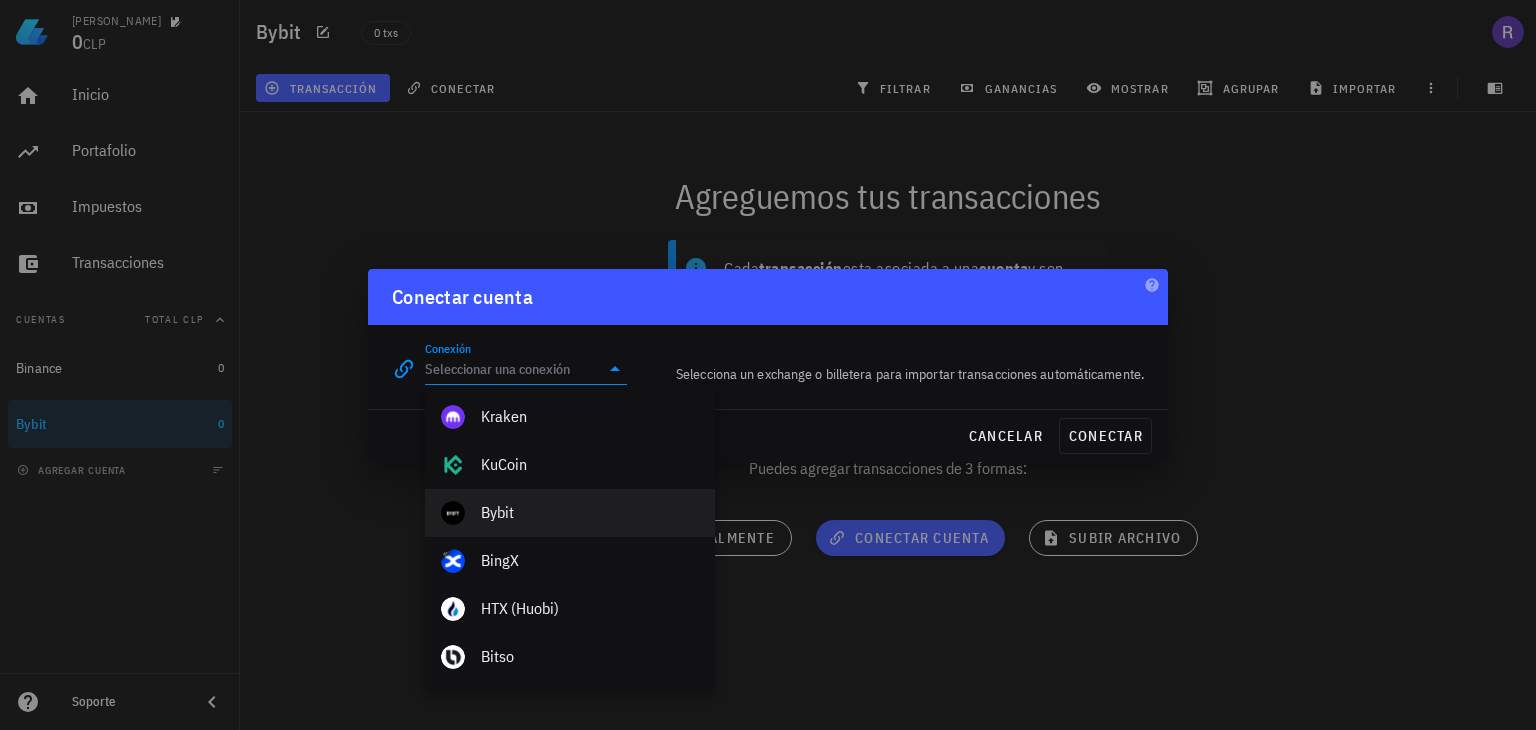 scroll, scrollTop: 300, scrollLeft: 0, axis: vertical 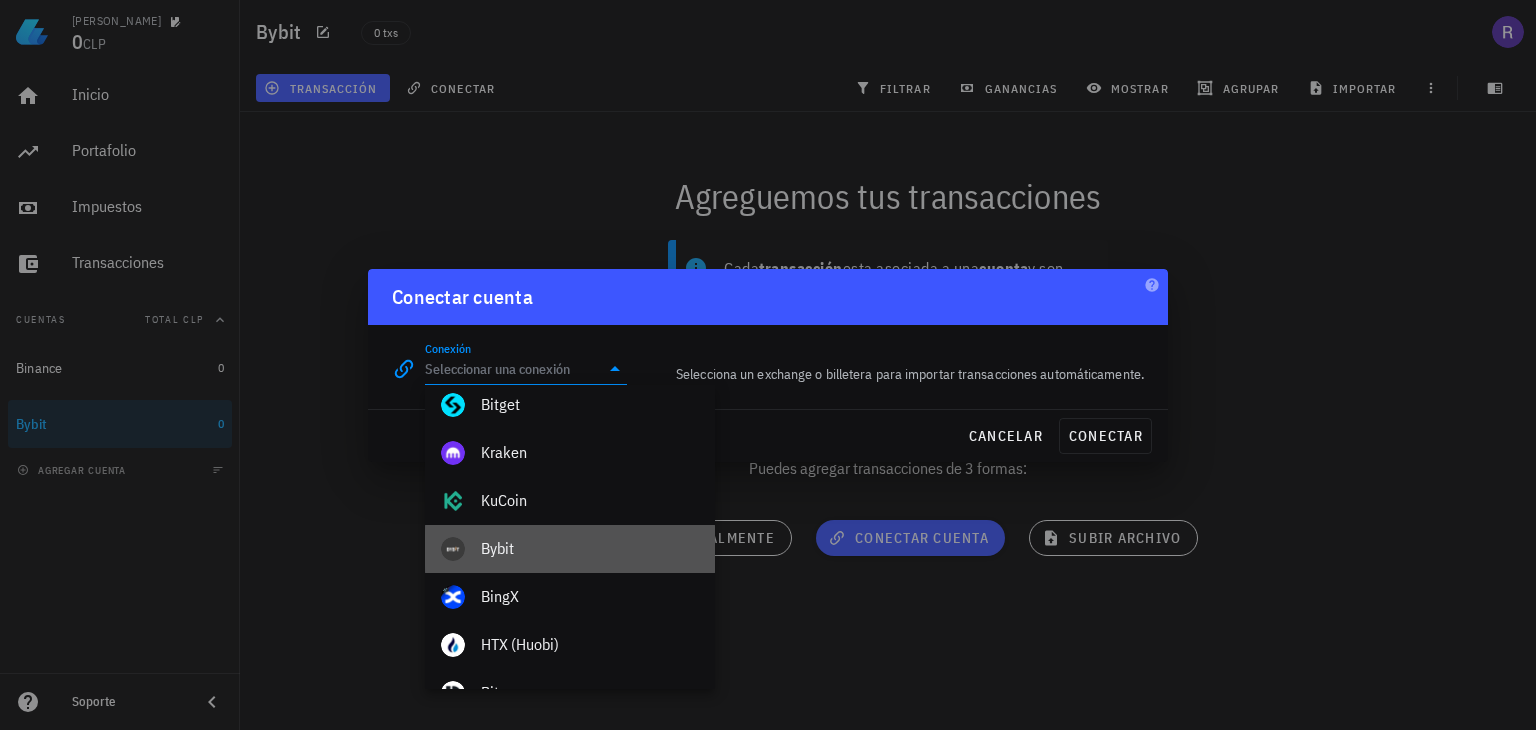 click on "Bybit" at bounding box center [590, 548] 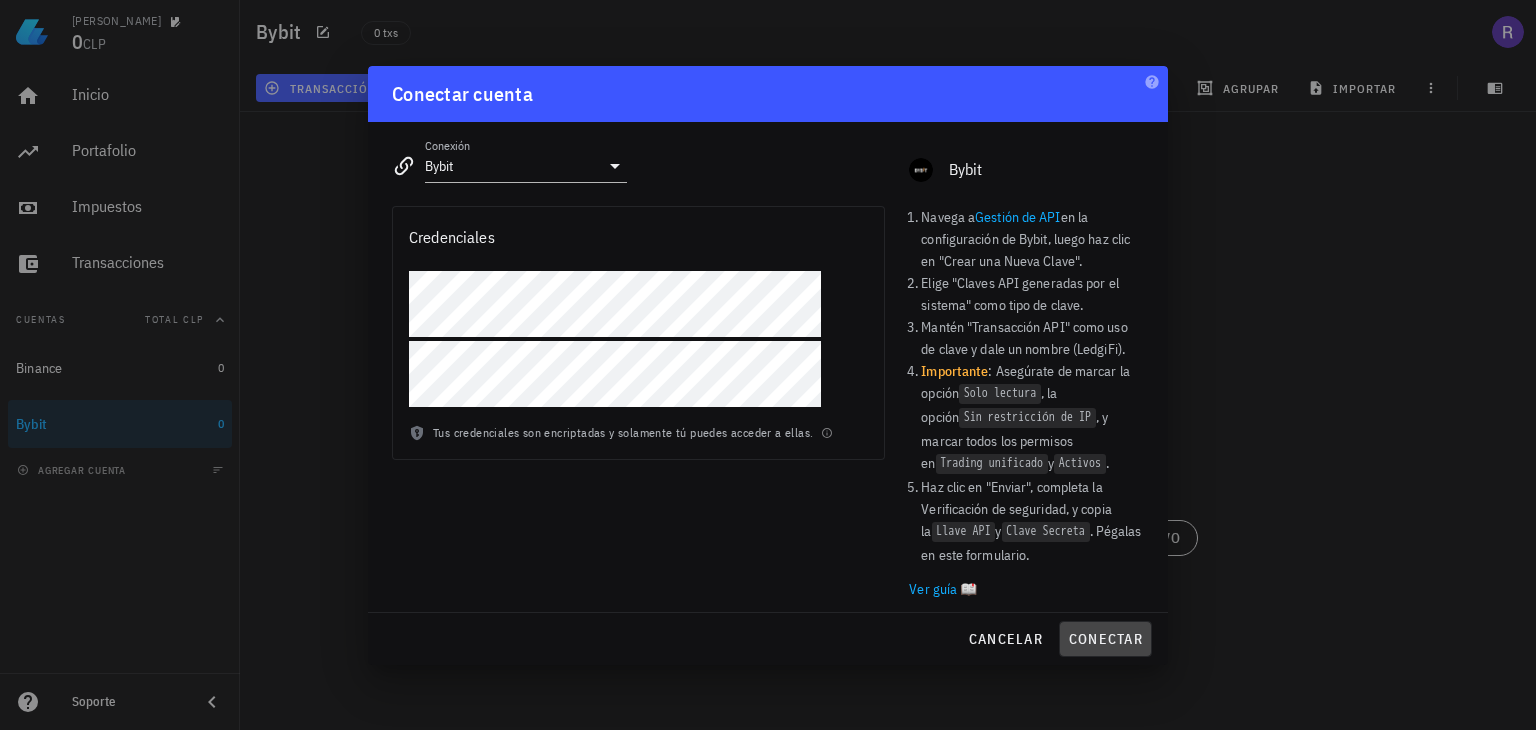 click on "conectar" at bounding box center (1105, 639) 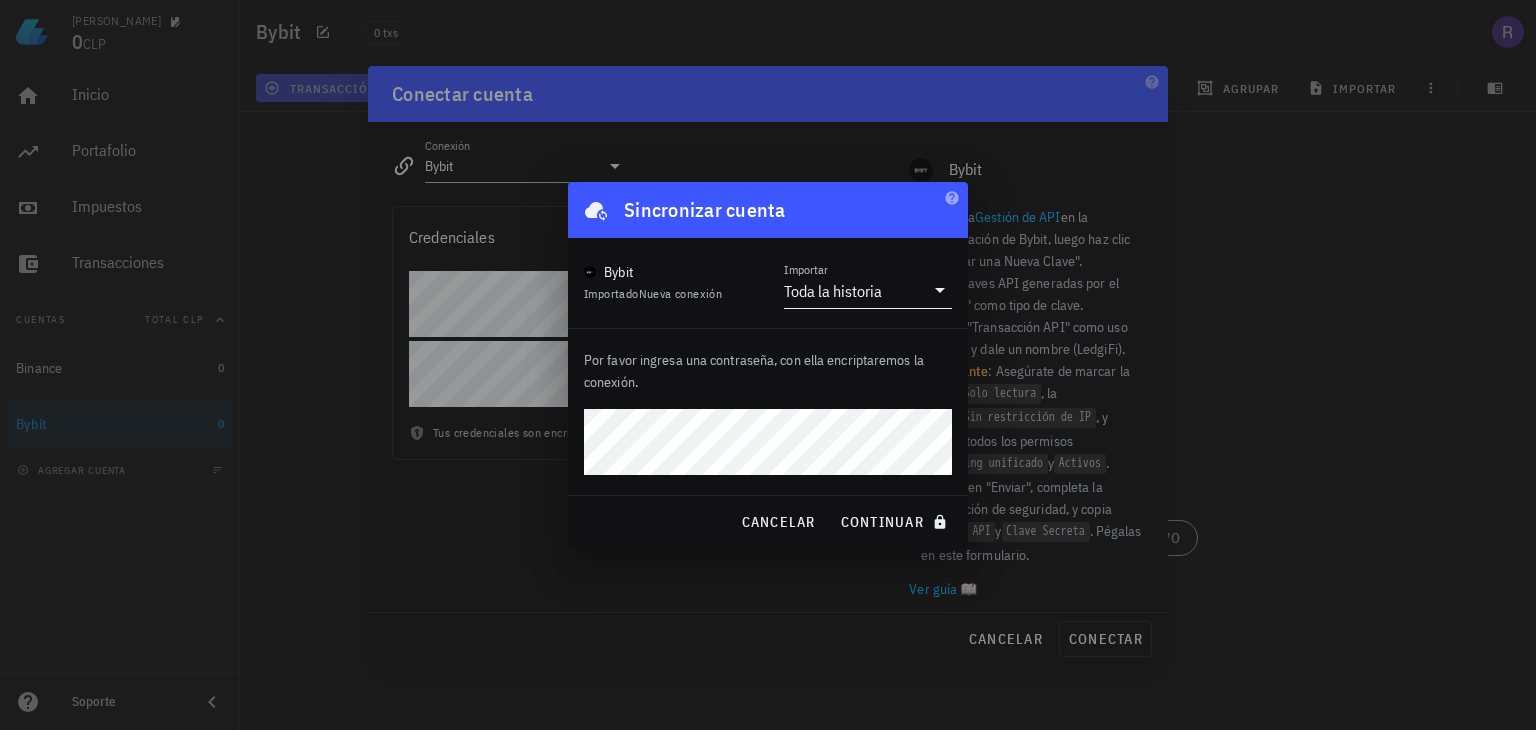 click on "Toda la historia" at bounding box center [833, 291] 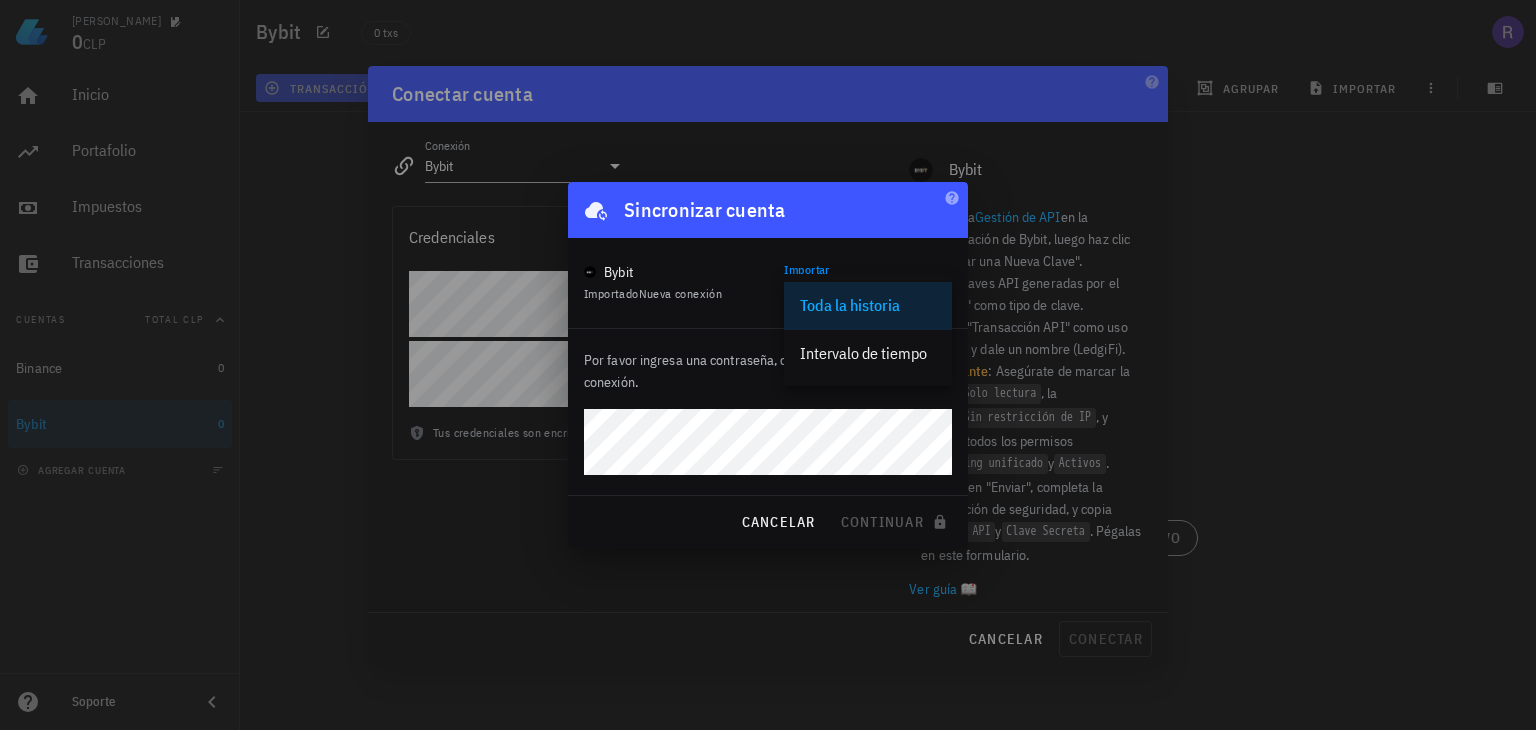 click on "Toda la historia" at bounding box center [868, 305] 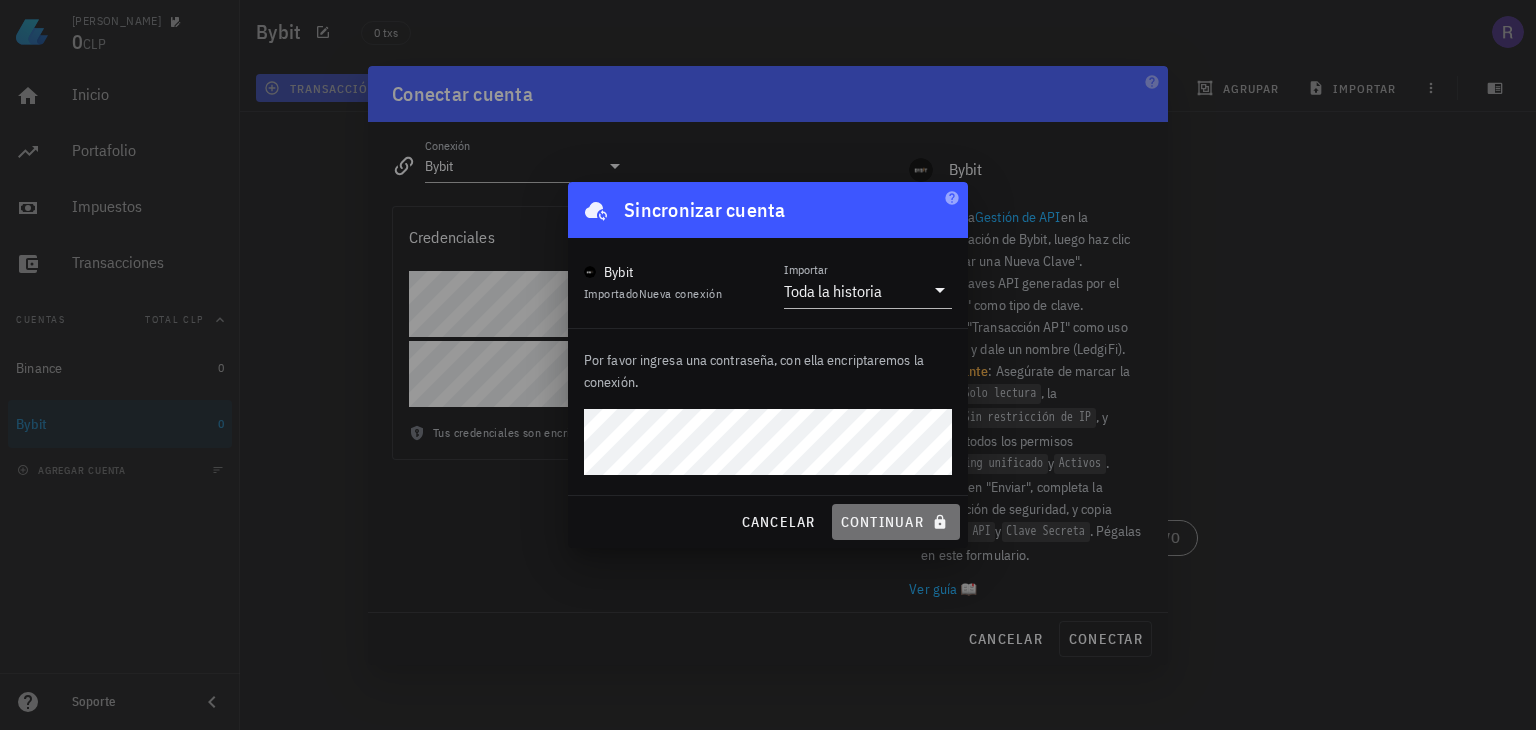 click on "continuar" at bounding box center (896, 522) 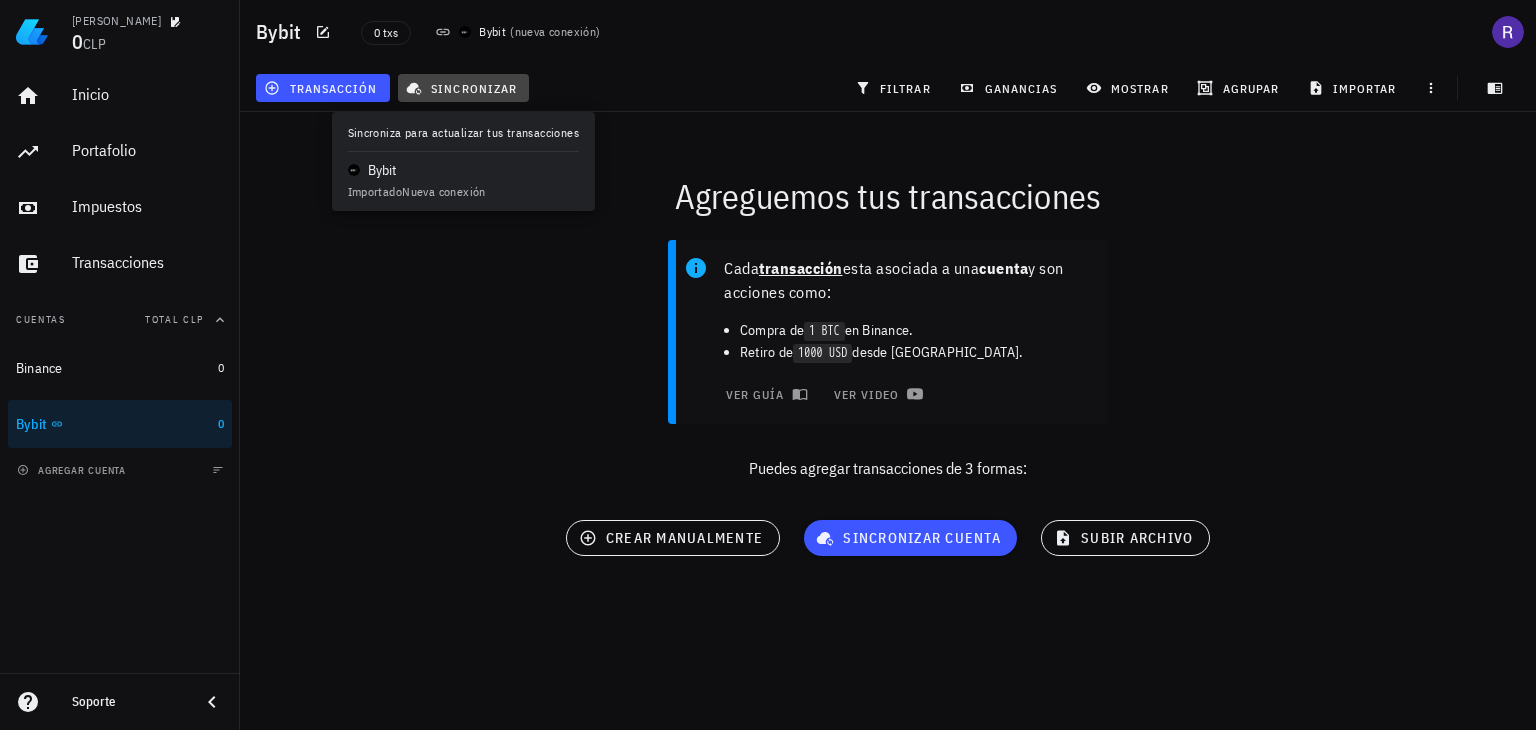 click on "sincronizar" at bounding box center (463, 88) 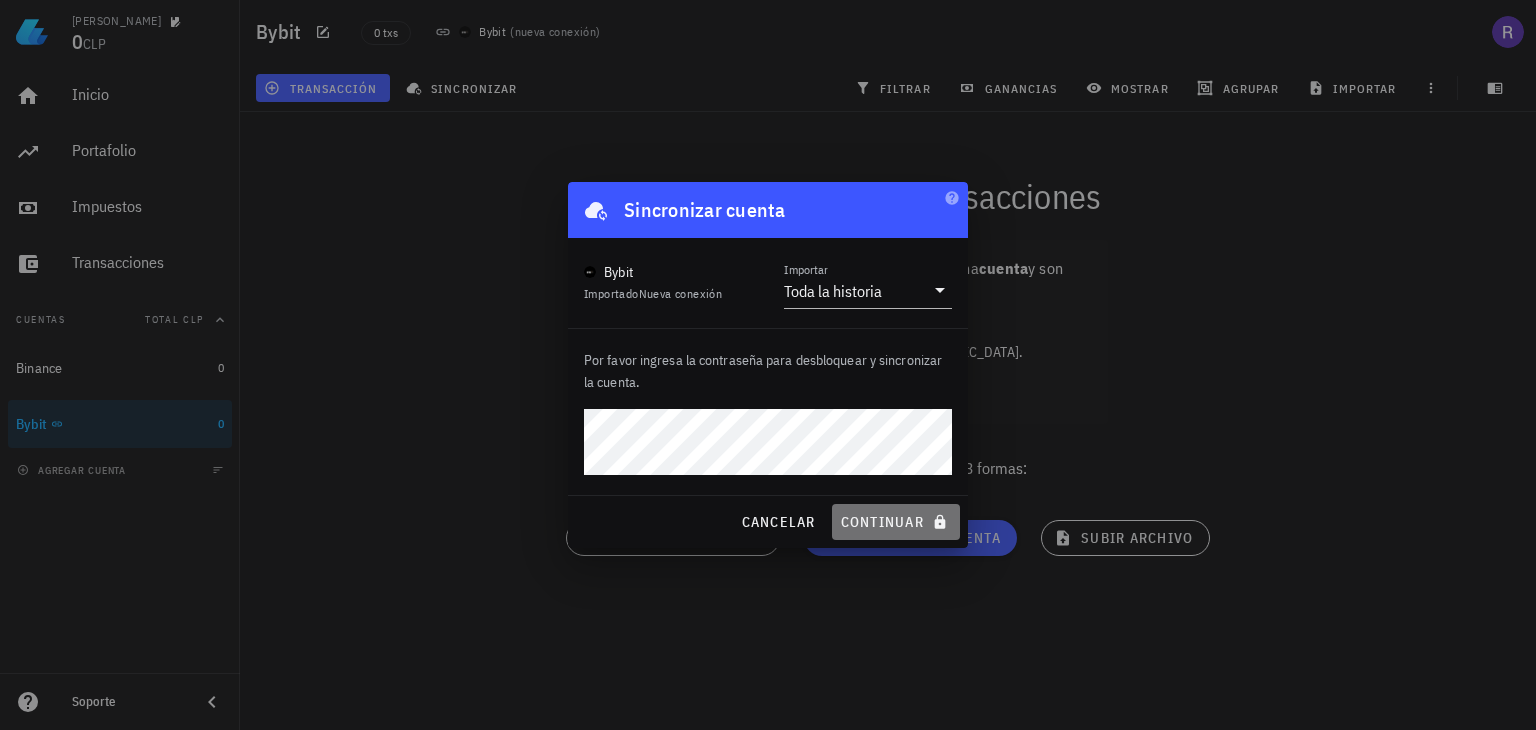 click on "continuar" at bounding box center [896, 522] 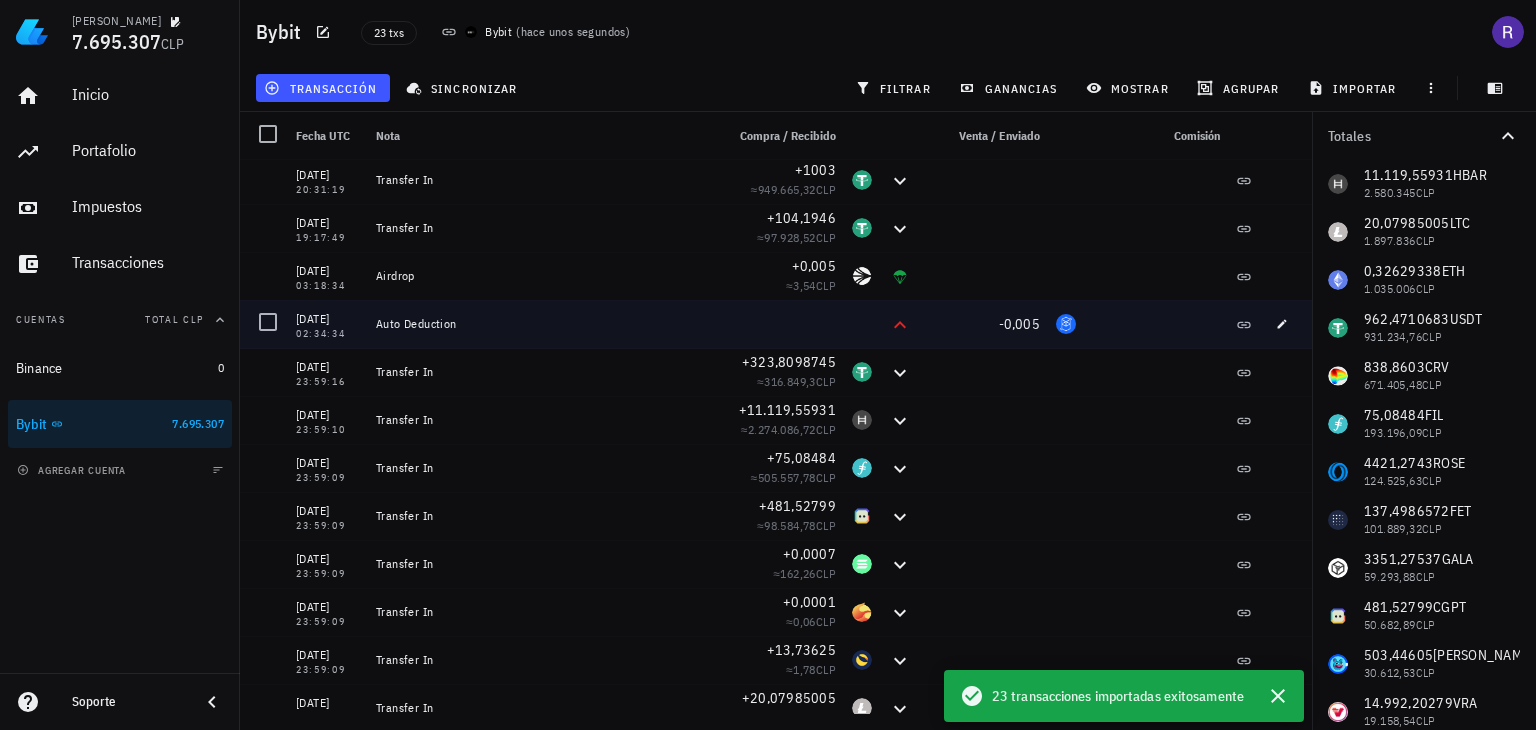 scroll, scrollTop: 200, scrollLeft: 0, axis: vertical 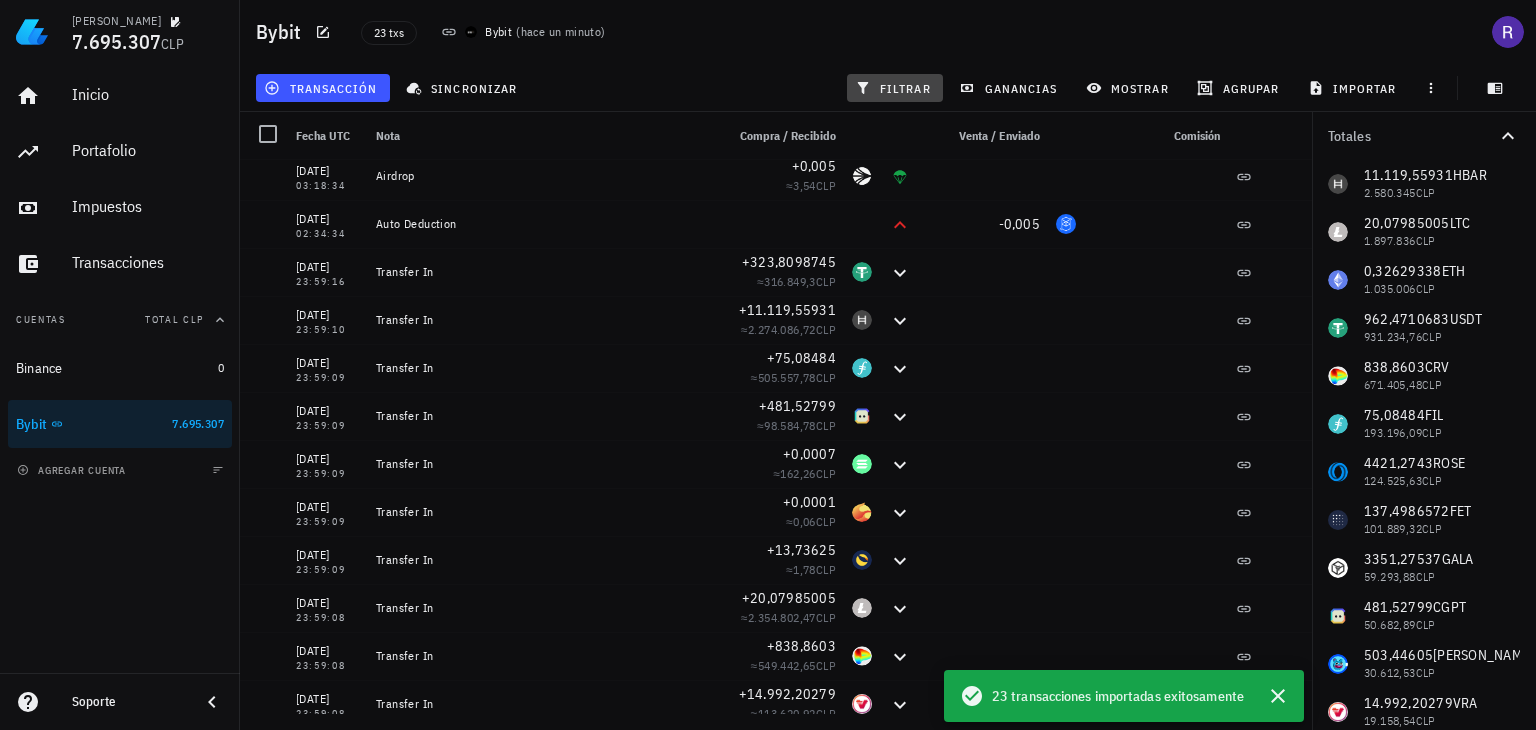 click on "filtrar" at bounding box center (895, 88) 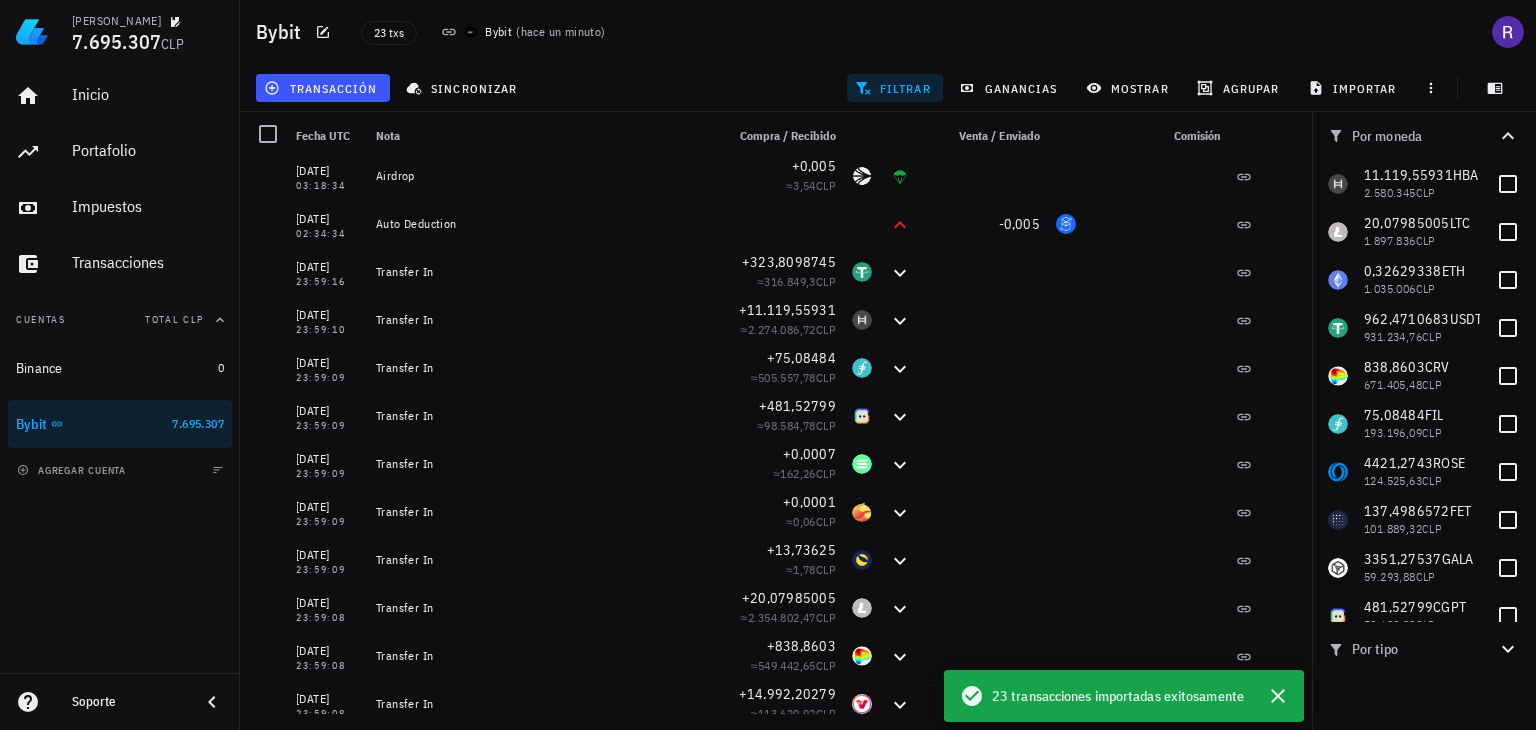 click on "filtrar" at bounding box center [895, 88] 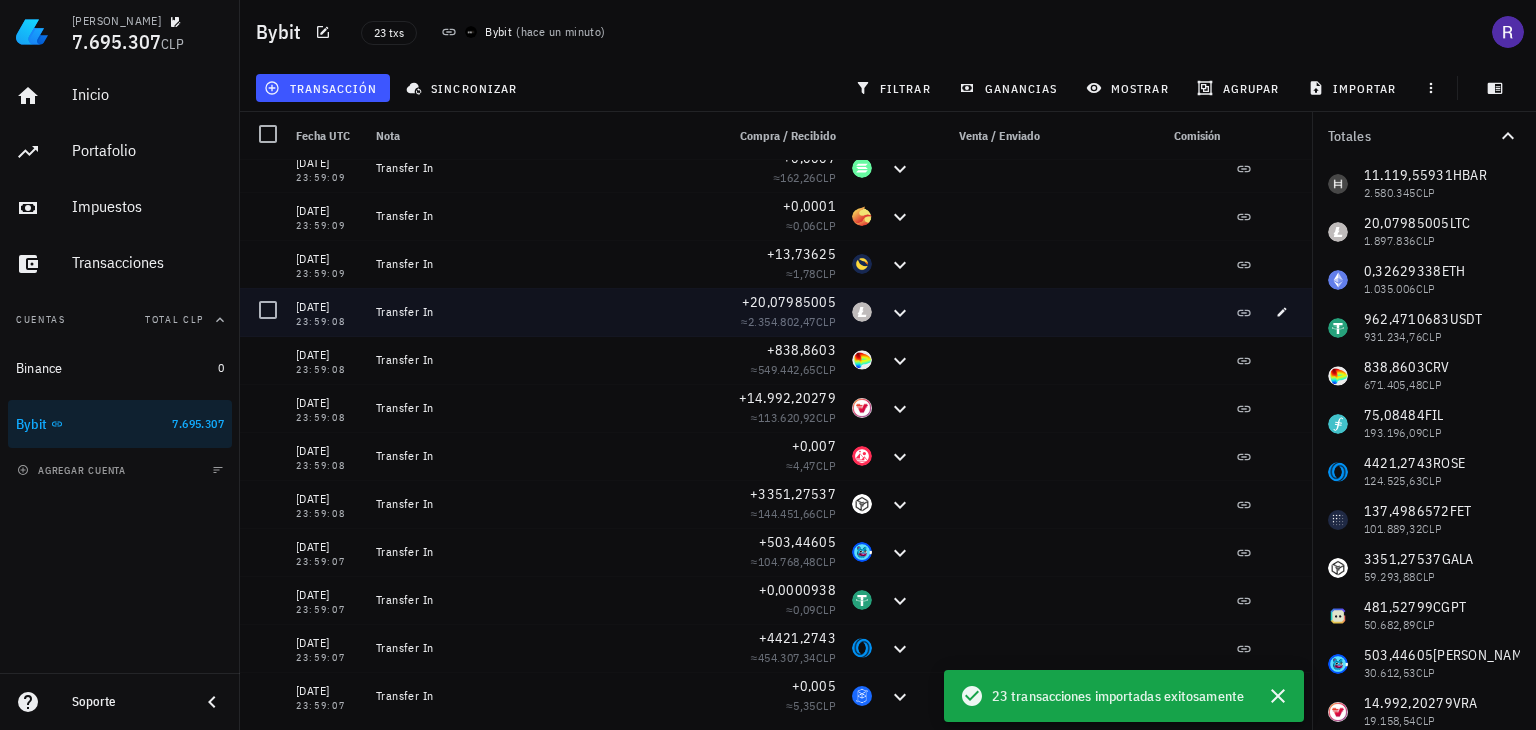 scroll, scrollTop: 550, scrollLeft: 0, axis: vertical 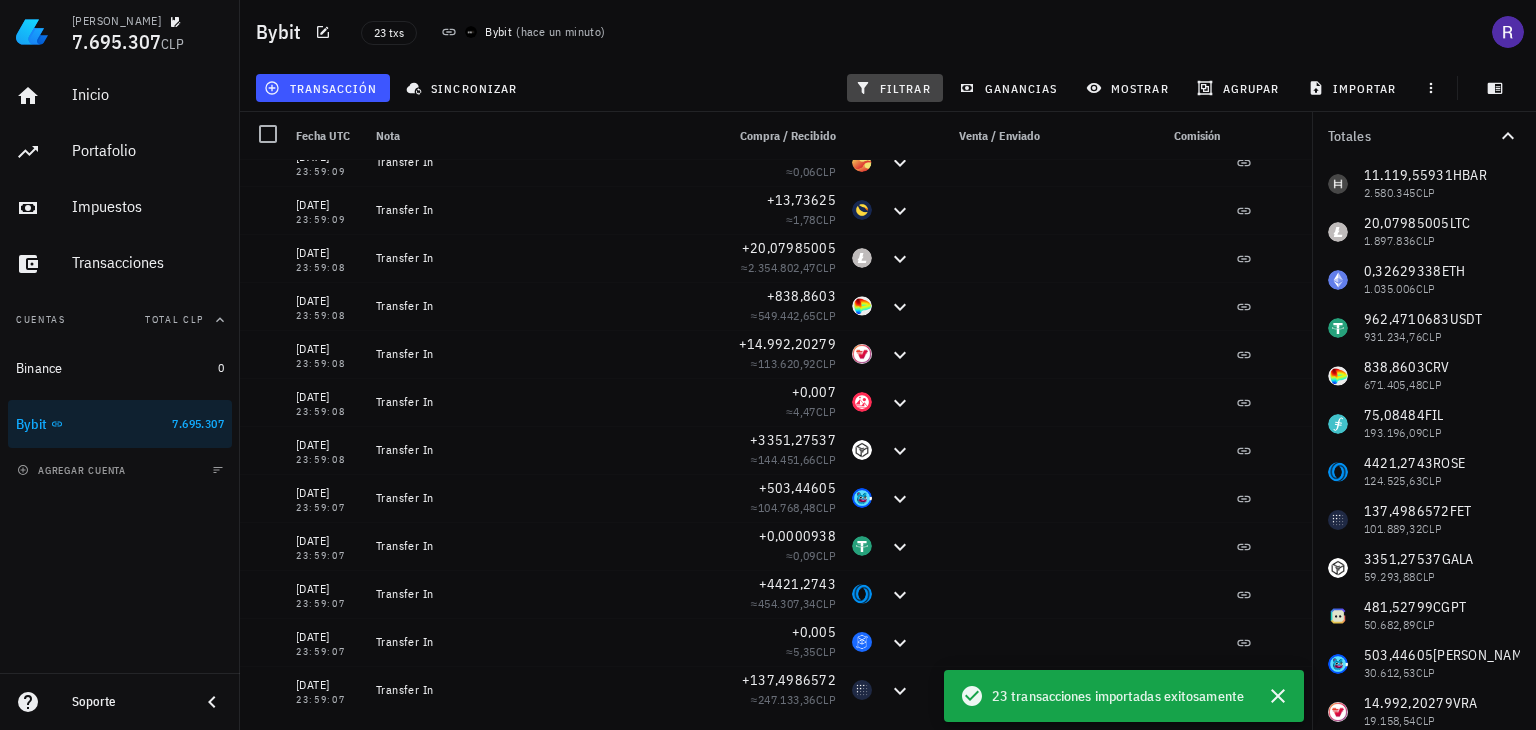 click on "filtrar" at bounding box center [895, 88] 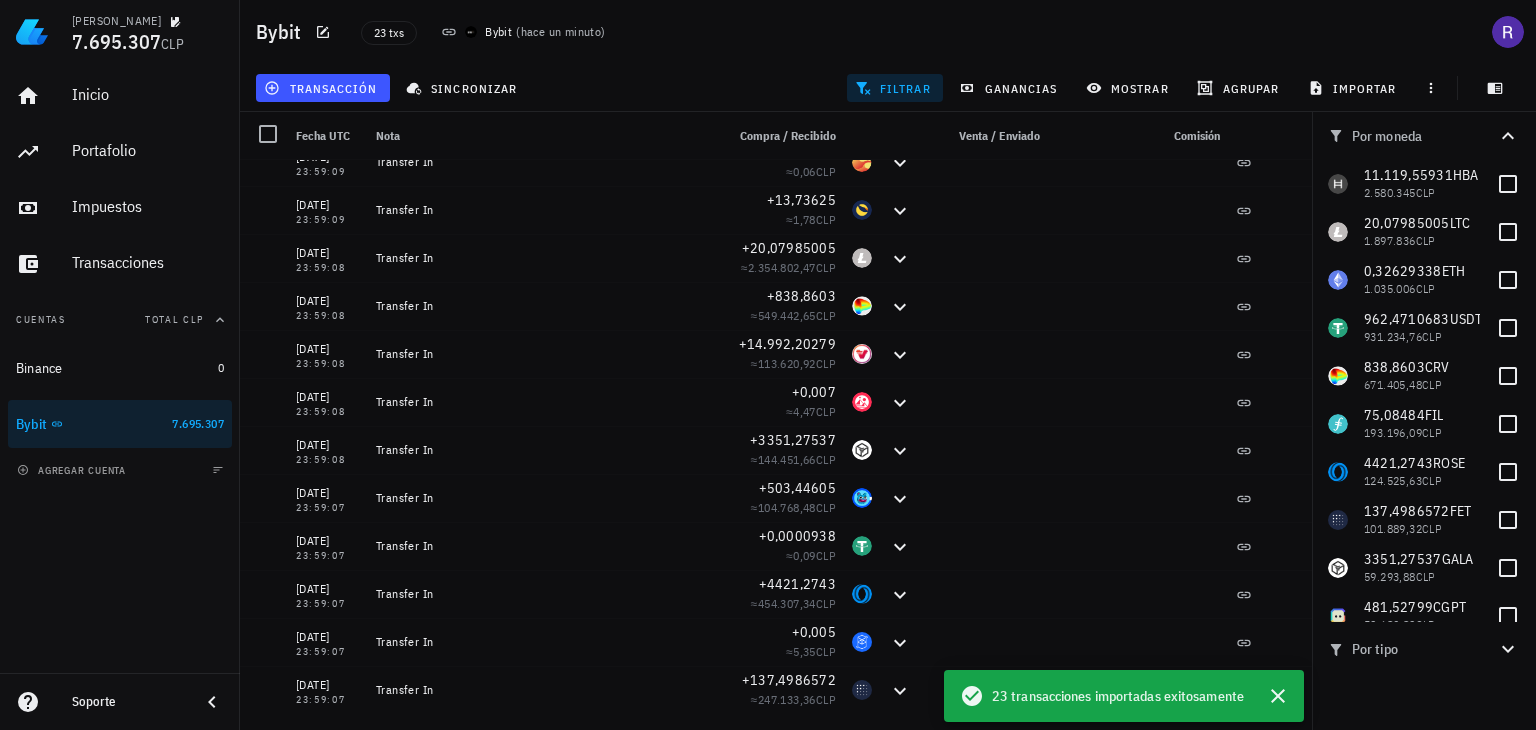 click on "filtrar" at bounding box center [895, 88] 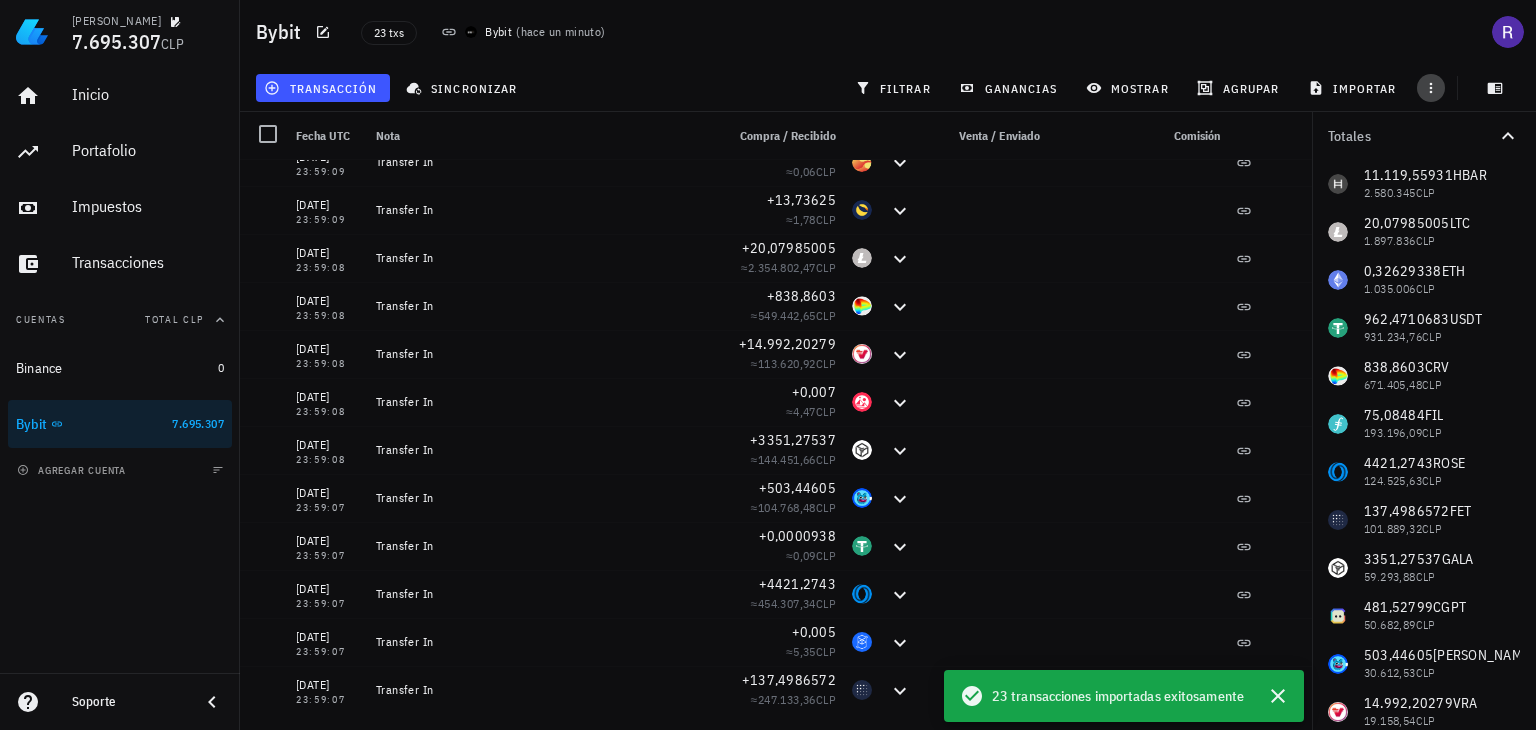click 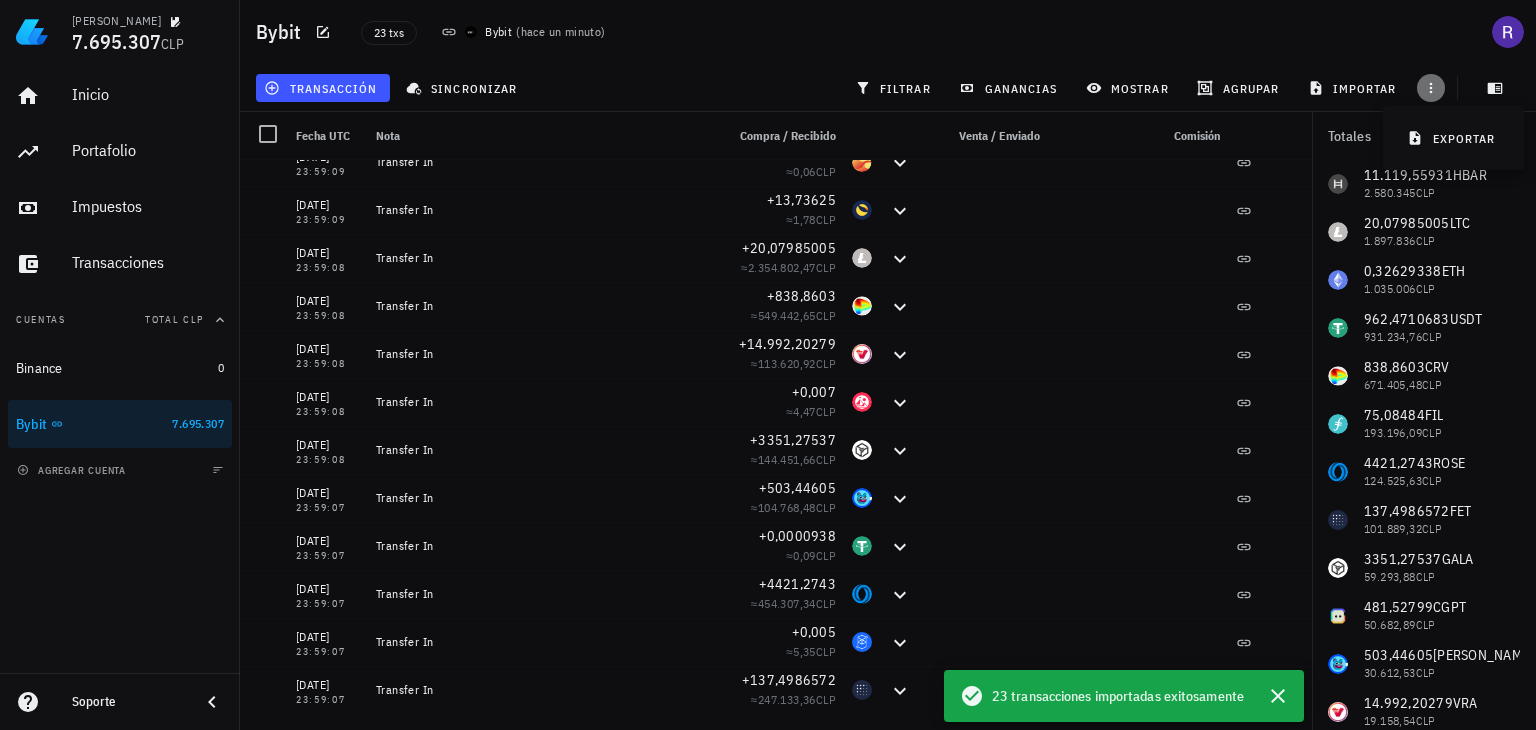 click 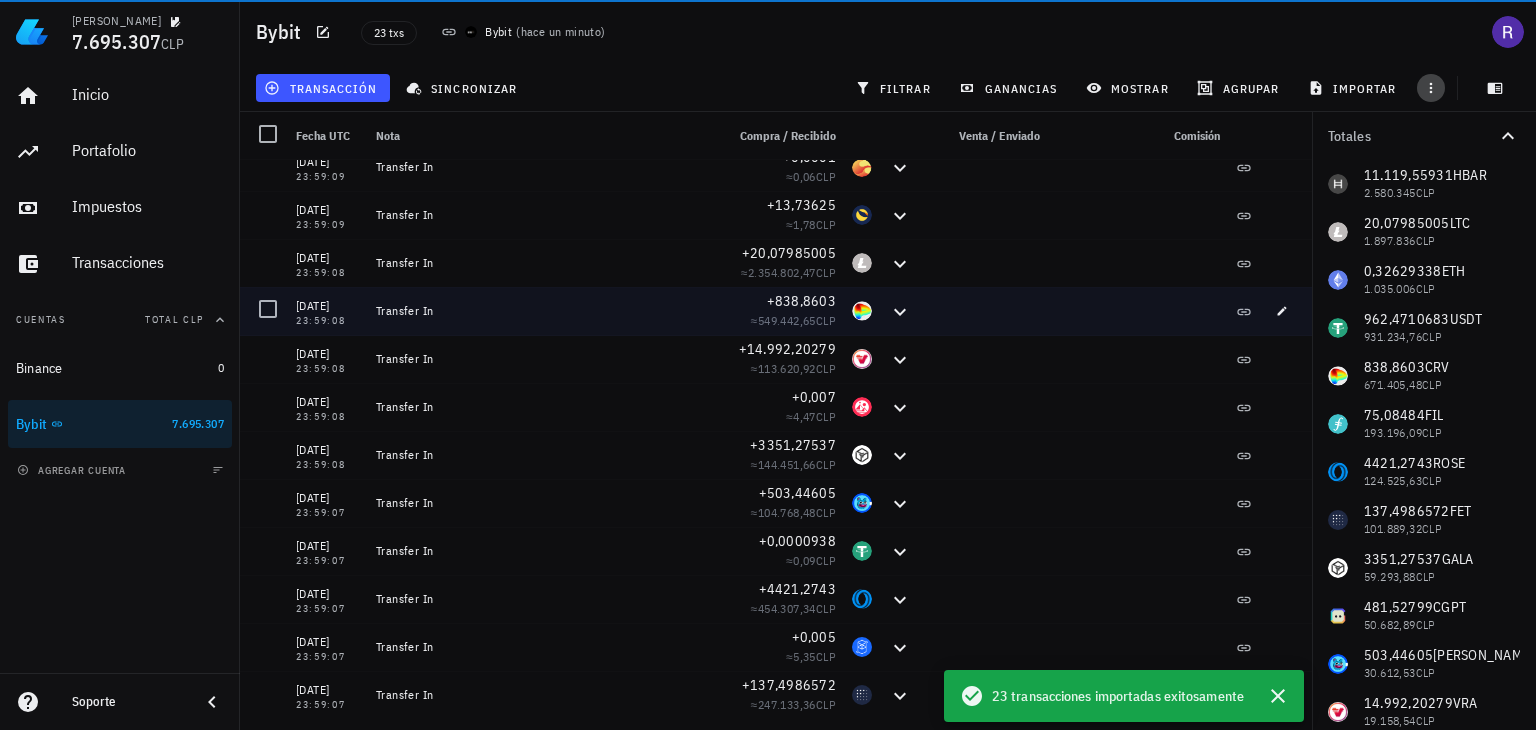 scroll, scrollTop: 550, scrollLeft: 0, axis: vertical 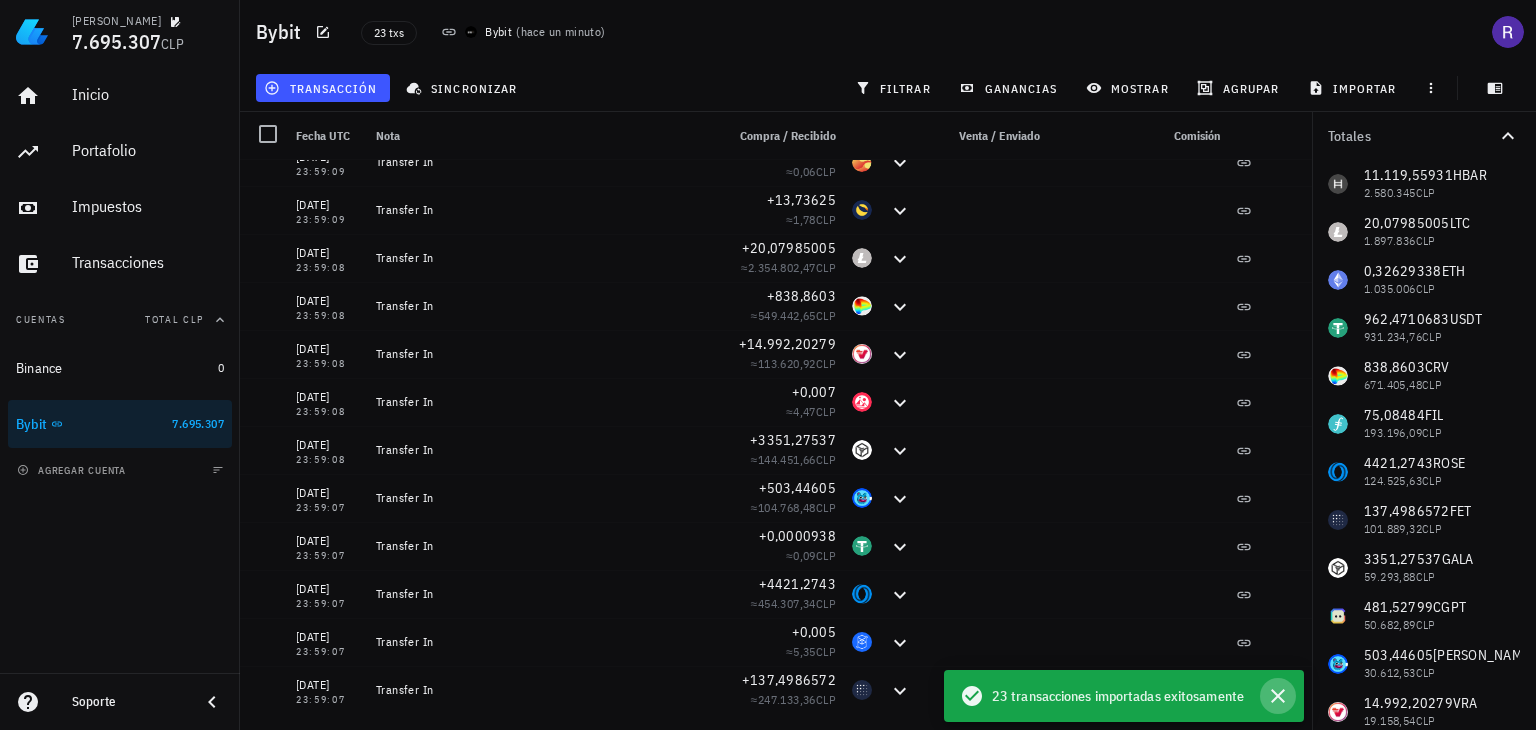 click 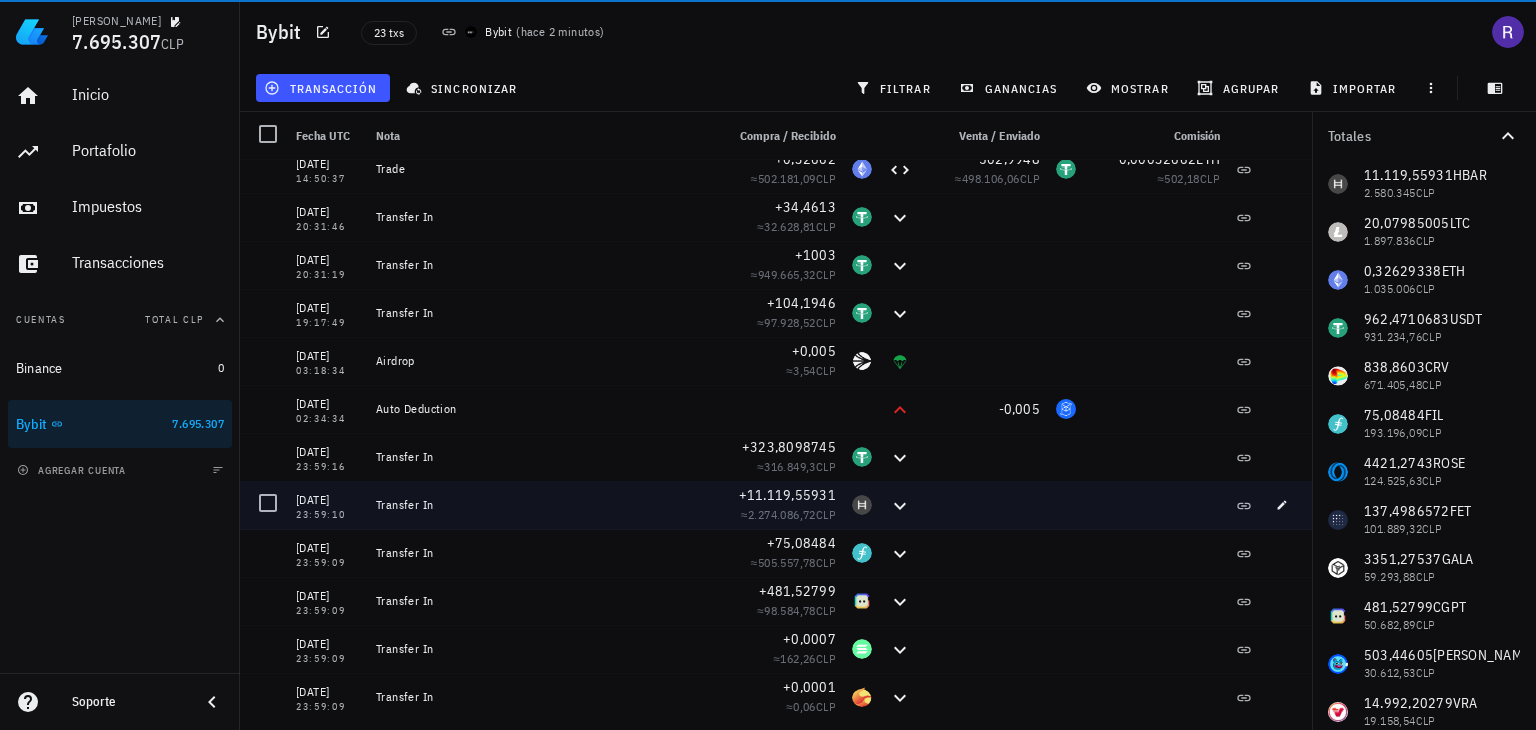 scroll, scrollTop: 0, scrollLeft: 0, axis: both 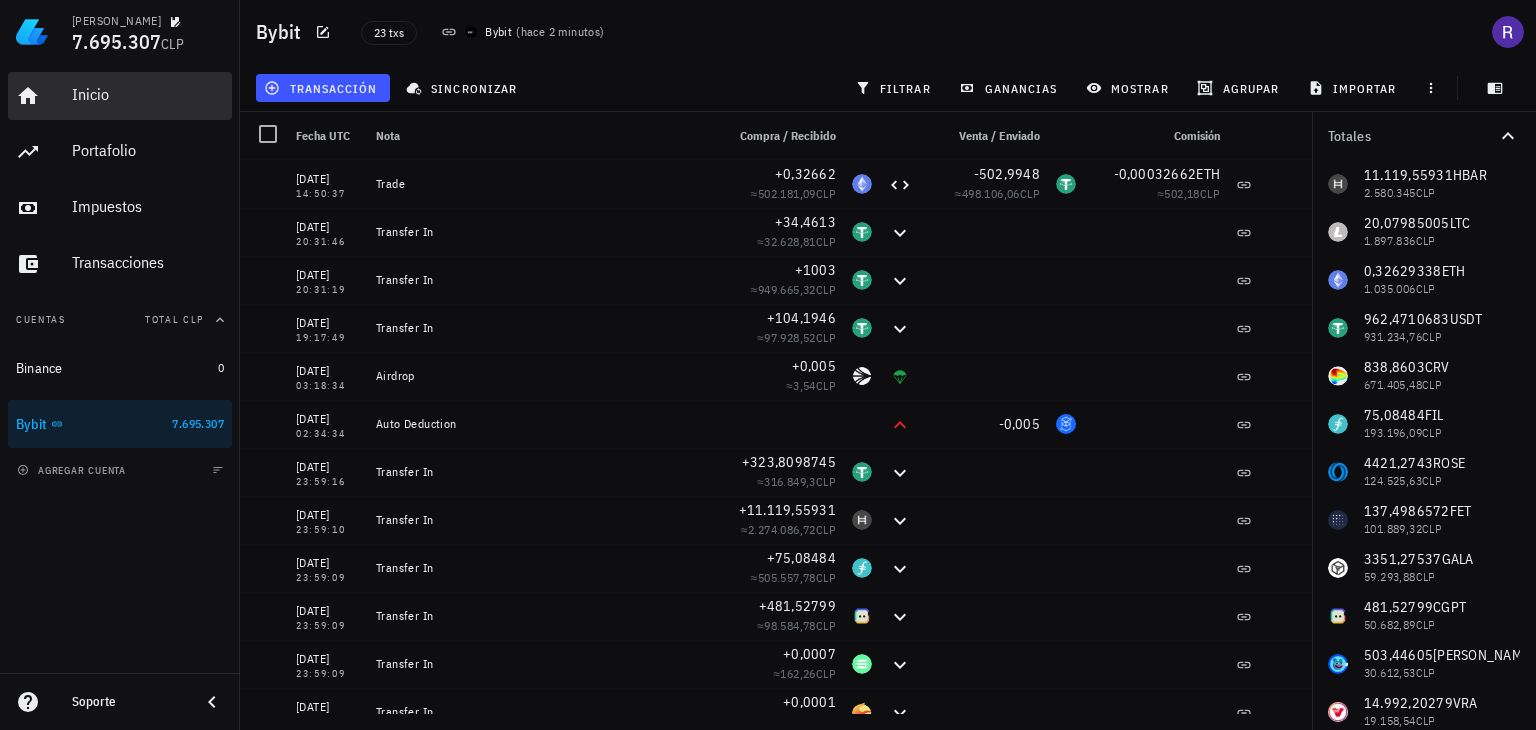 click on "Inicio" at bounding box center [148, 94] 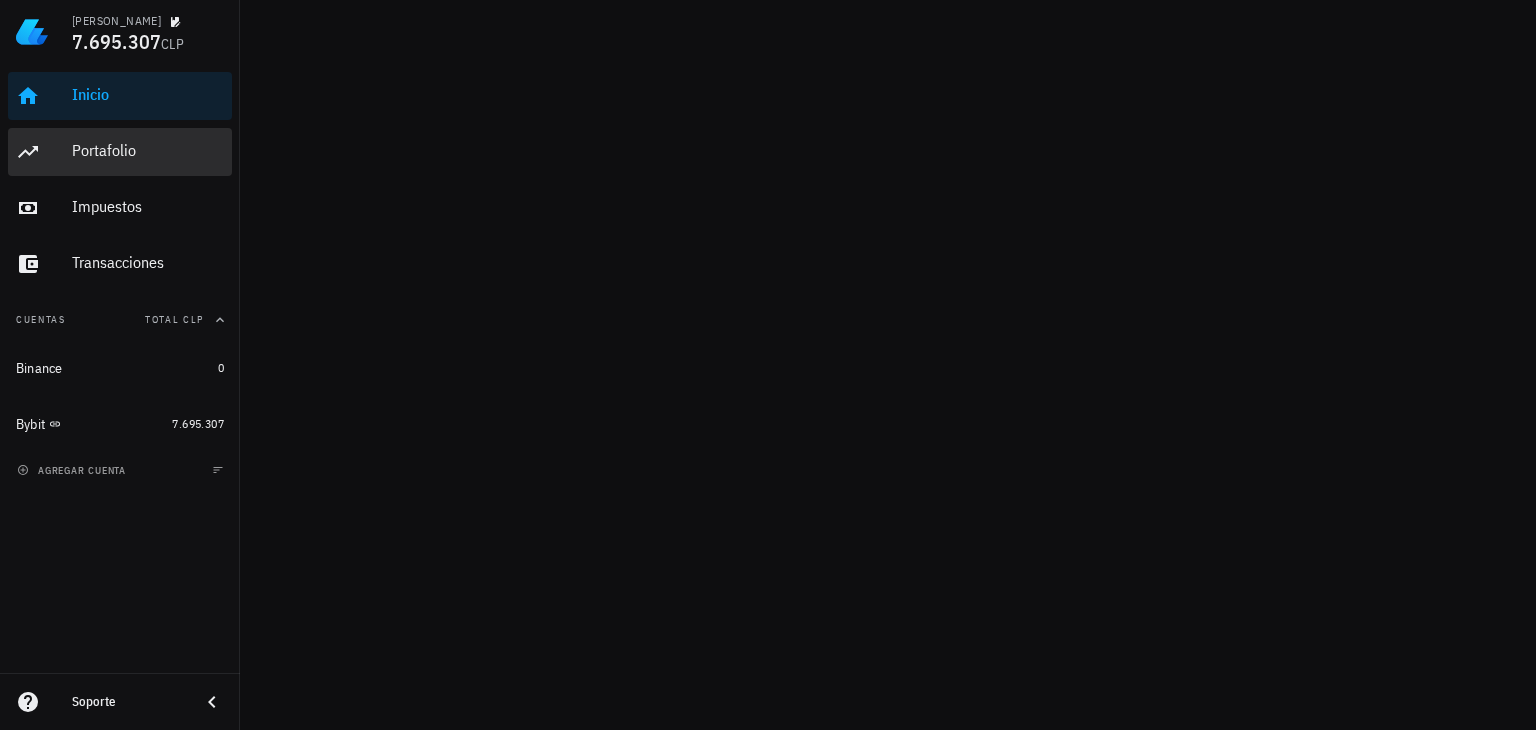 click on "Portafolio" at bounding box center (148, 150) 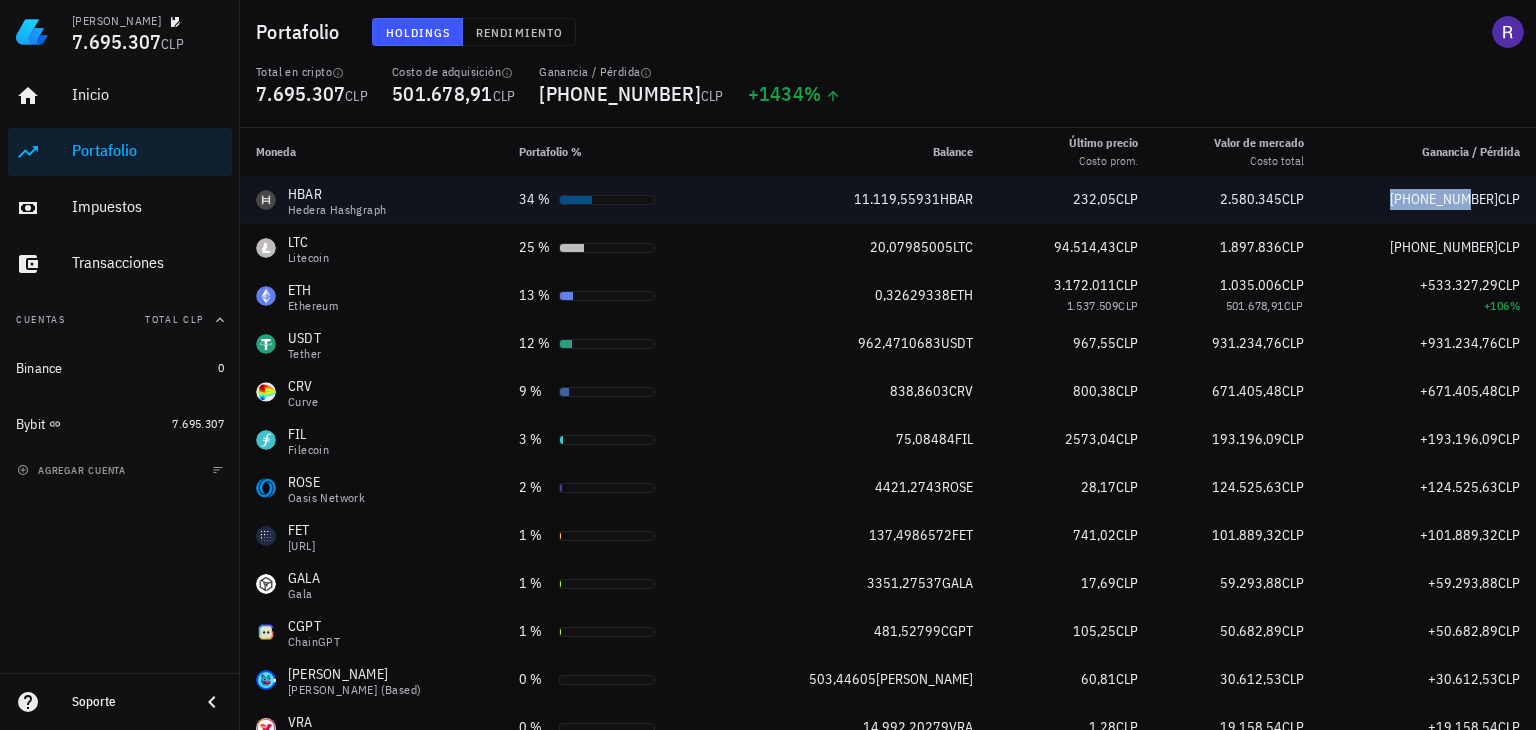 click on "[PHONE_NUMBER]" at bounding box center (1444, 199) 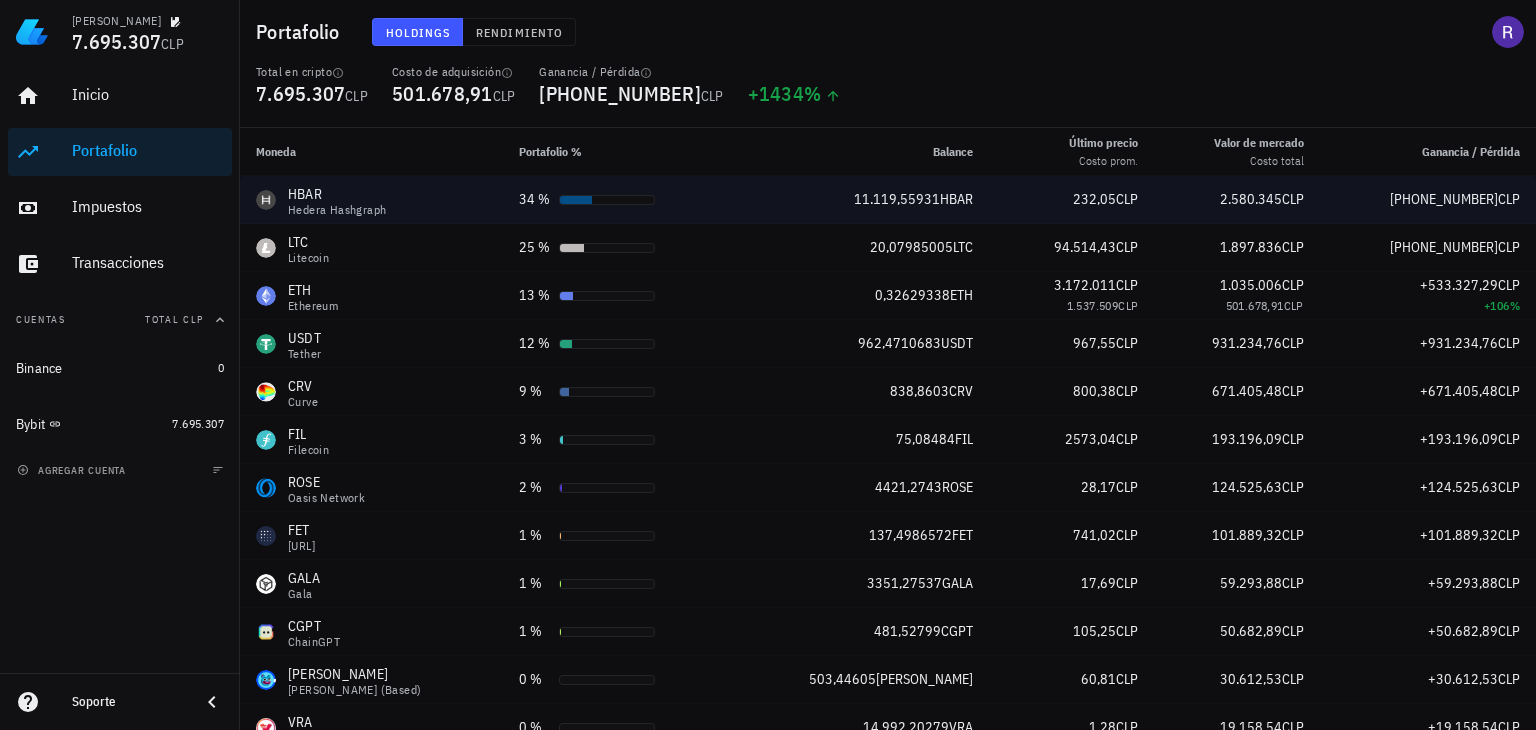 click on "CLP" at bounding box center (1293, 199) 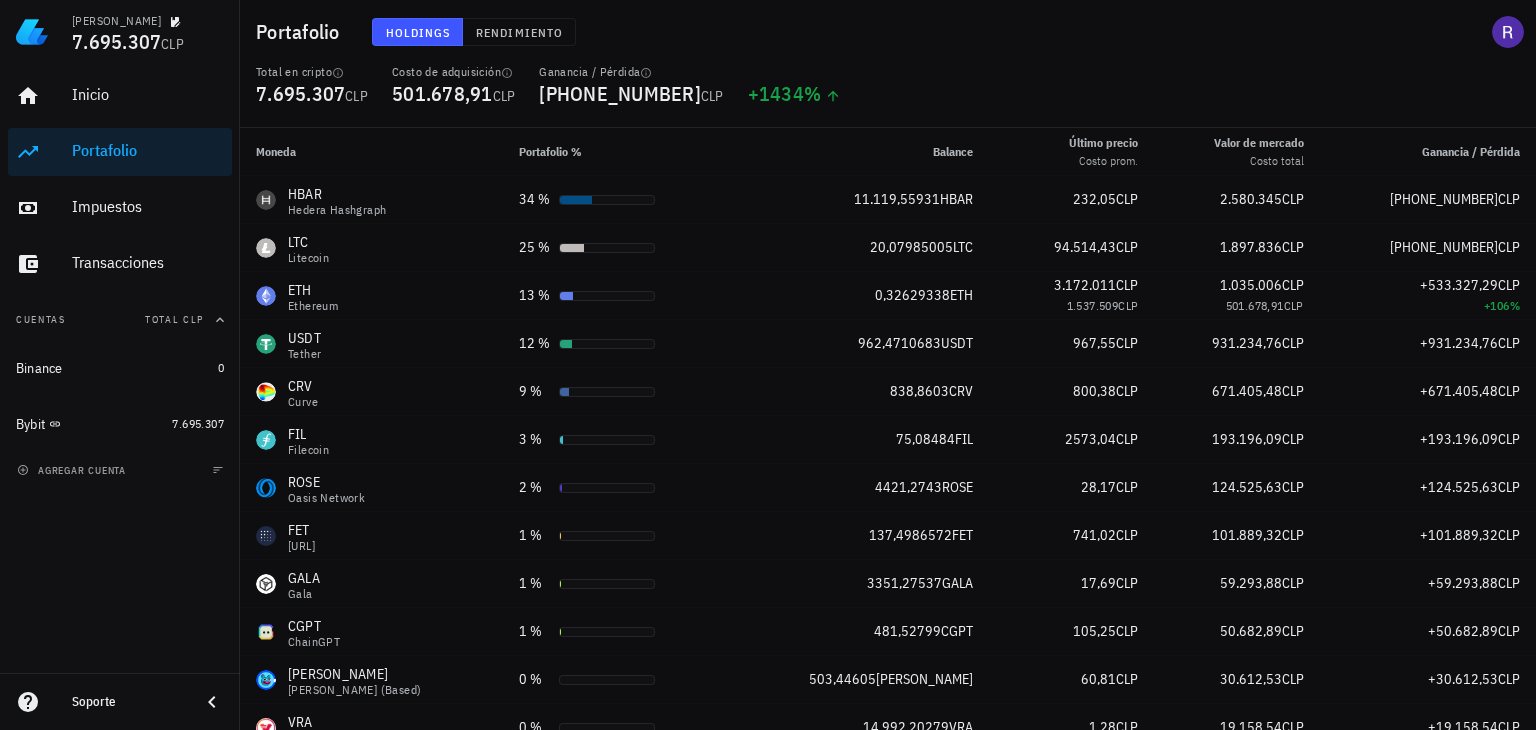 click on "Total en cripto
7.695.307  CLP
Costo de adquisición
501.678,91  CLP
Ganancia / Pérdida
[PHONE_NUMBER]  CLP   +1434  %" at bounding box center (888, 96) 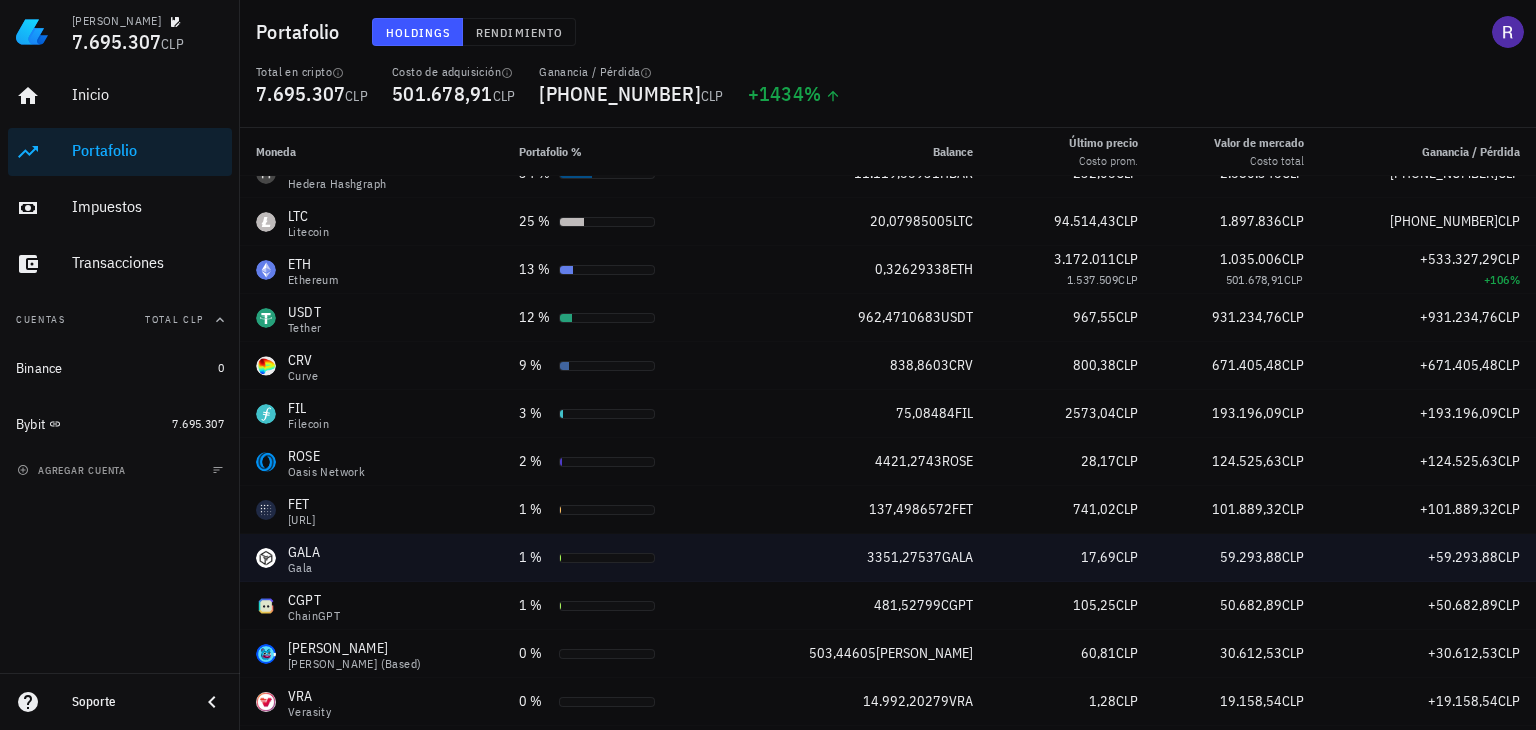 scroll, scrollTop: 0, scrollLeft: 0, axis: both 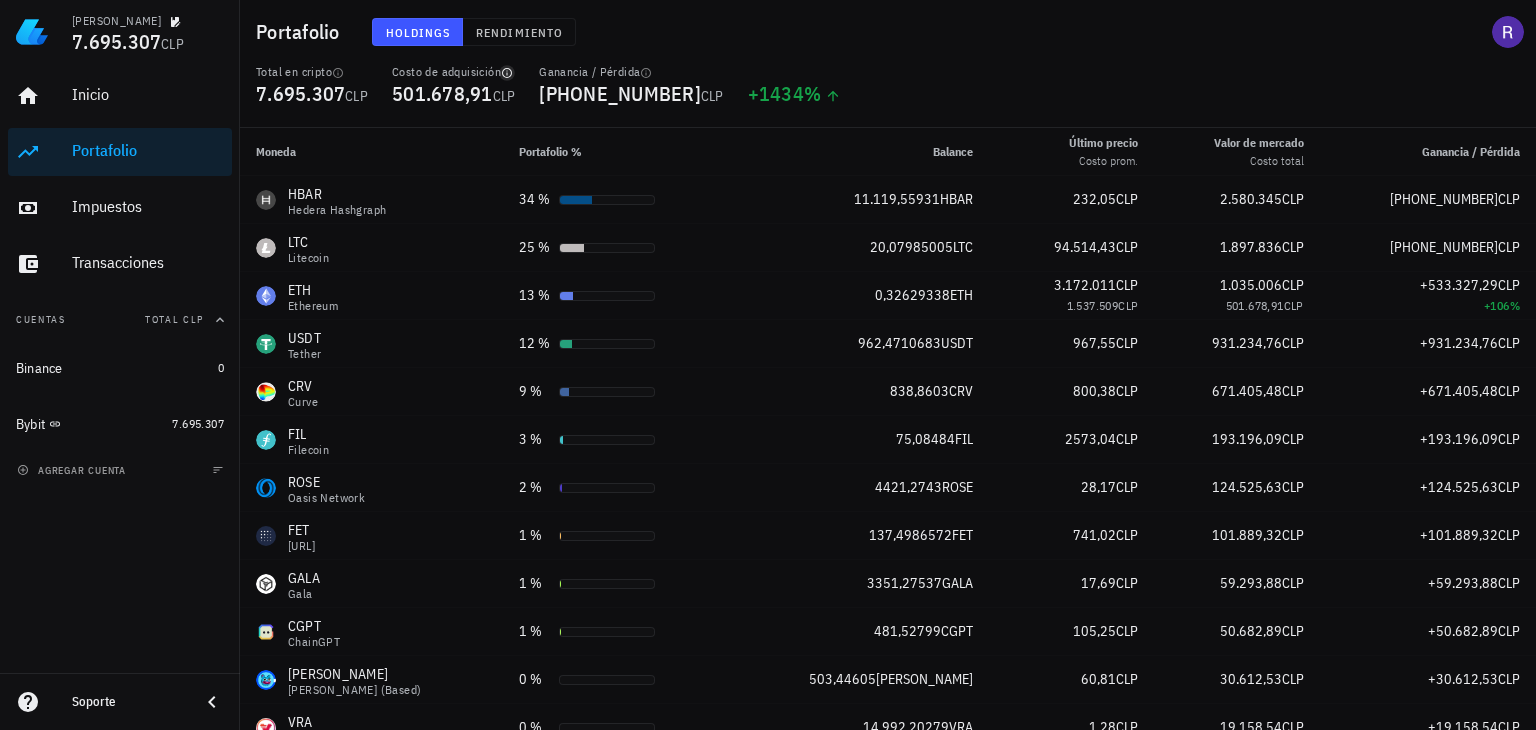 click 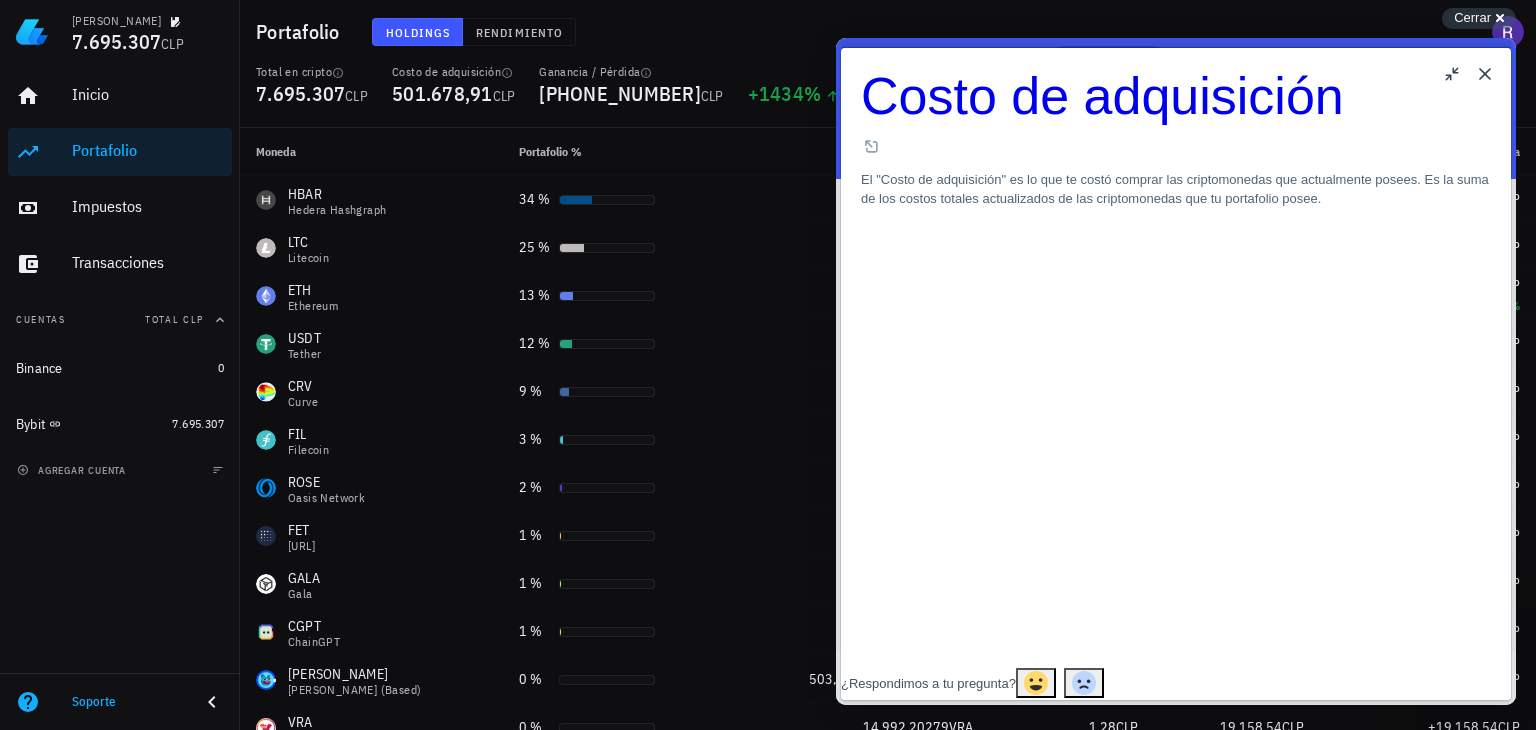 click on "Close" at bounding box center [1485, 74] 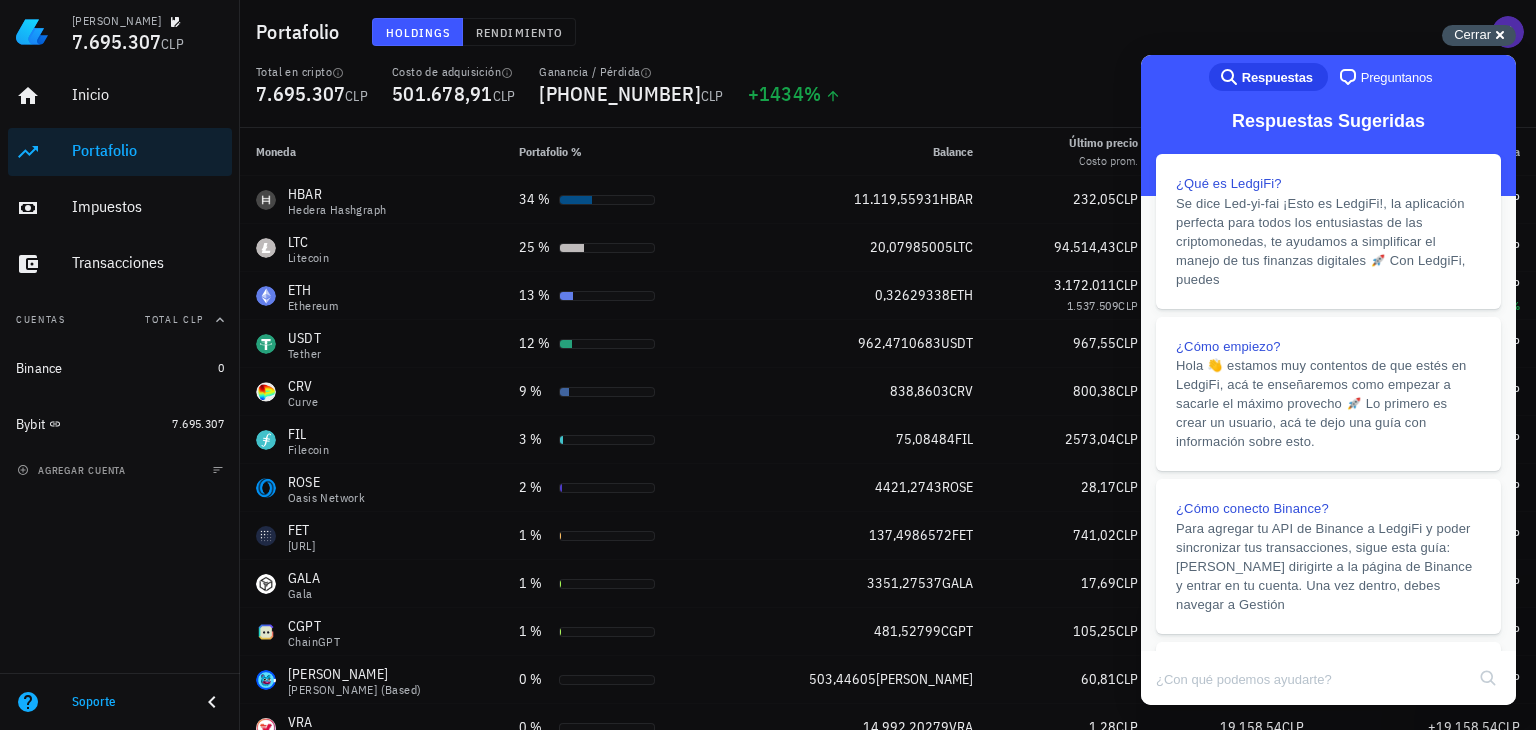 click on "Cerrar" at bounding box center (1472, 34) 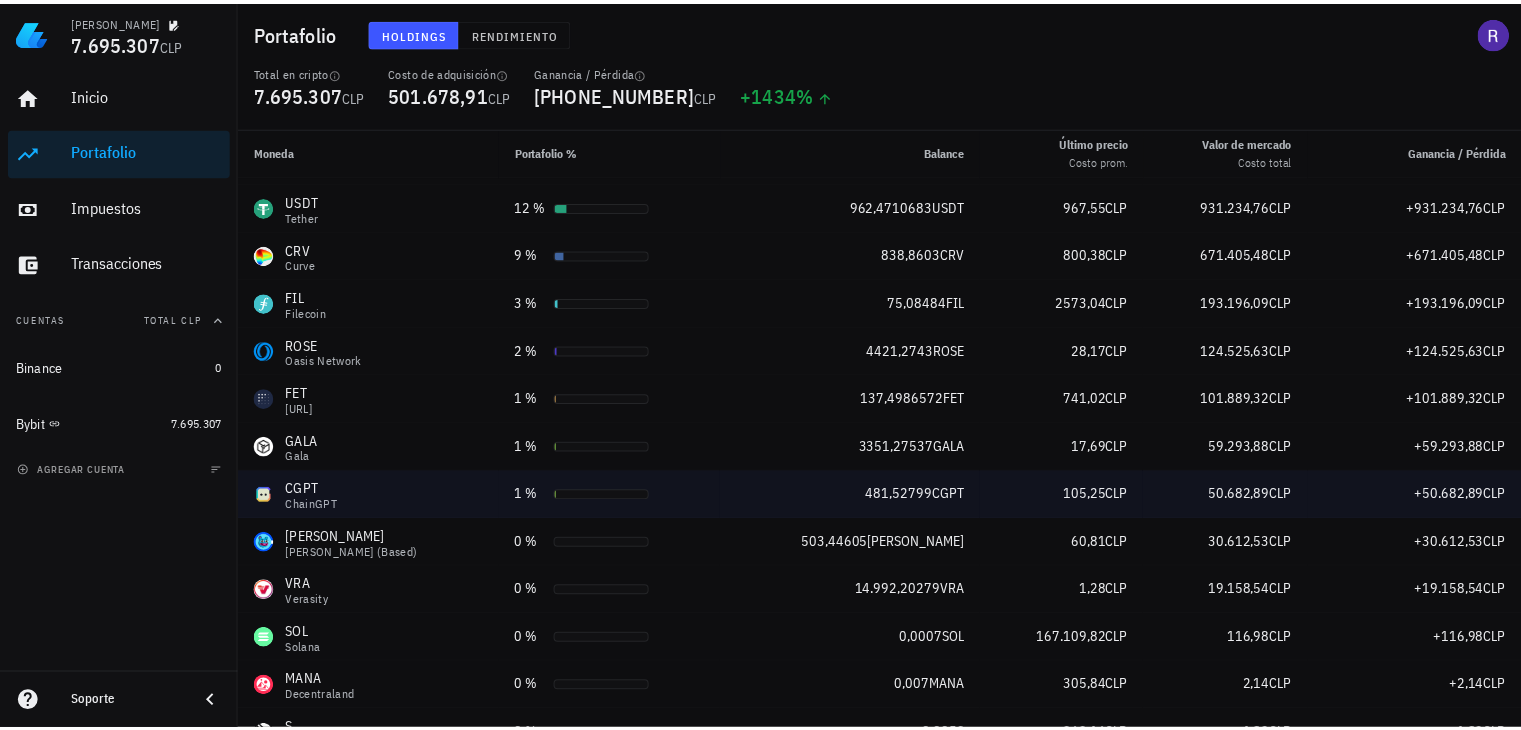 scroll, scrollTop: 0, scrollLeft: 0, axis: both 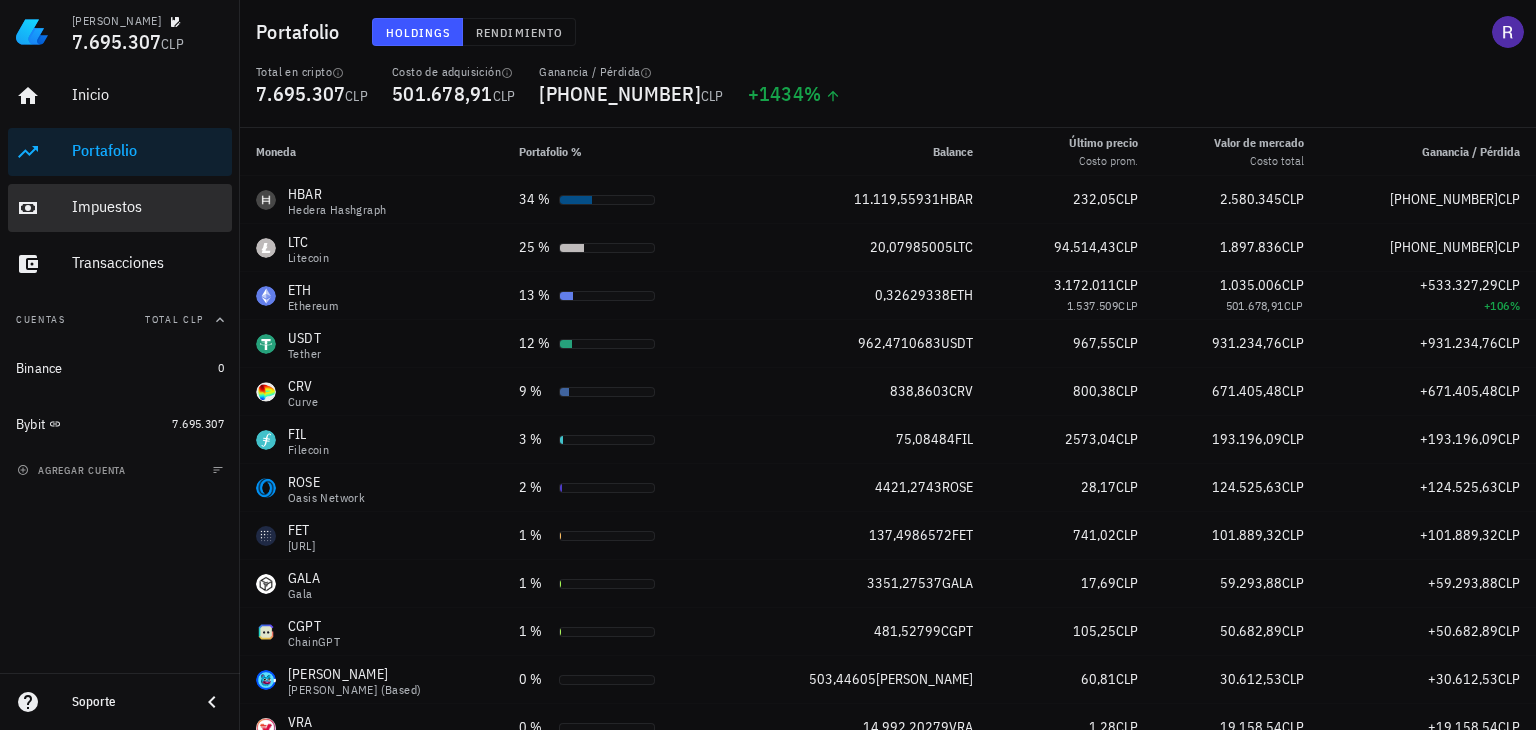click on "Impuestos" at bounding box center (148, 206) 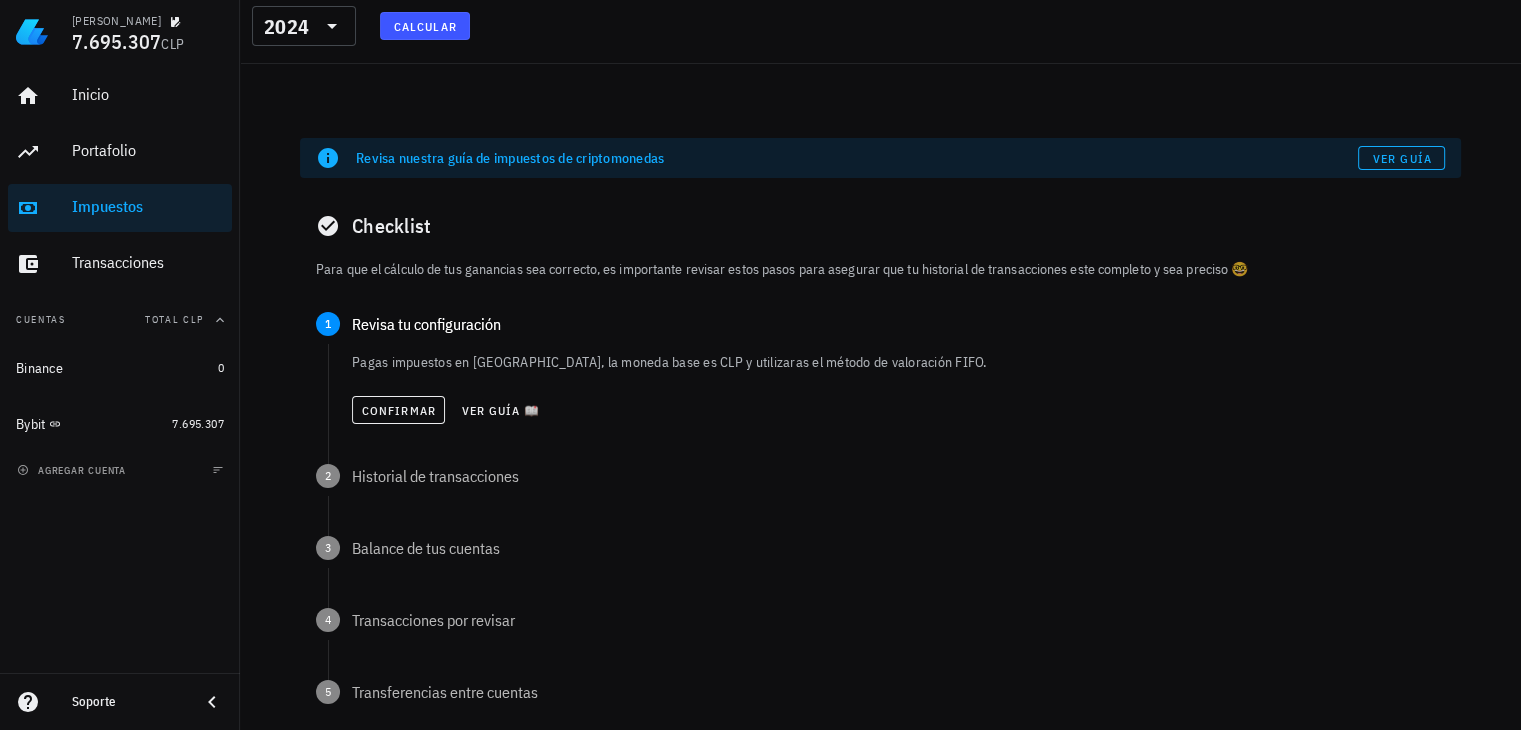 scroll, scrollTop: 0, scrollLeft: 0, axis: both 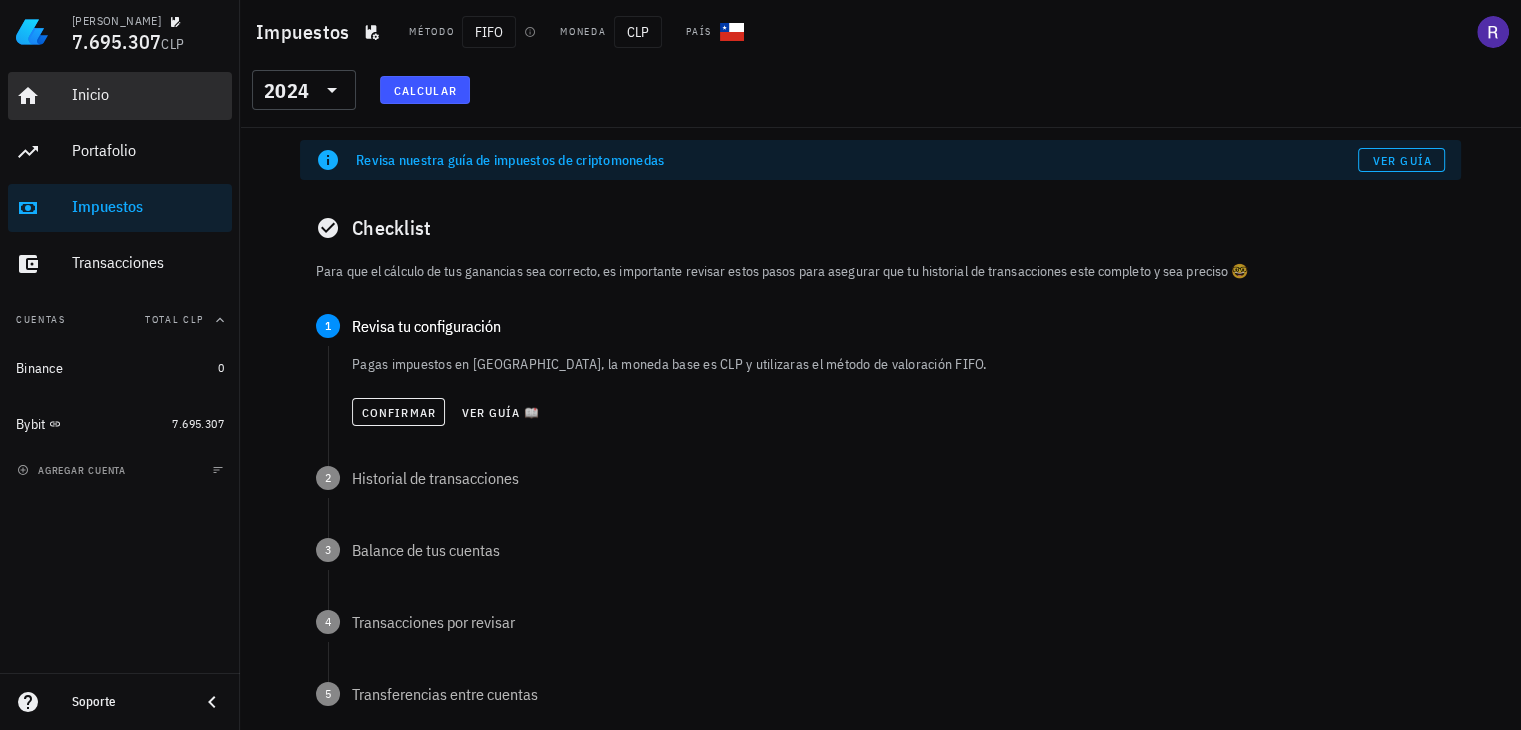 click on "Inicio" at bounding box center (148, 94) 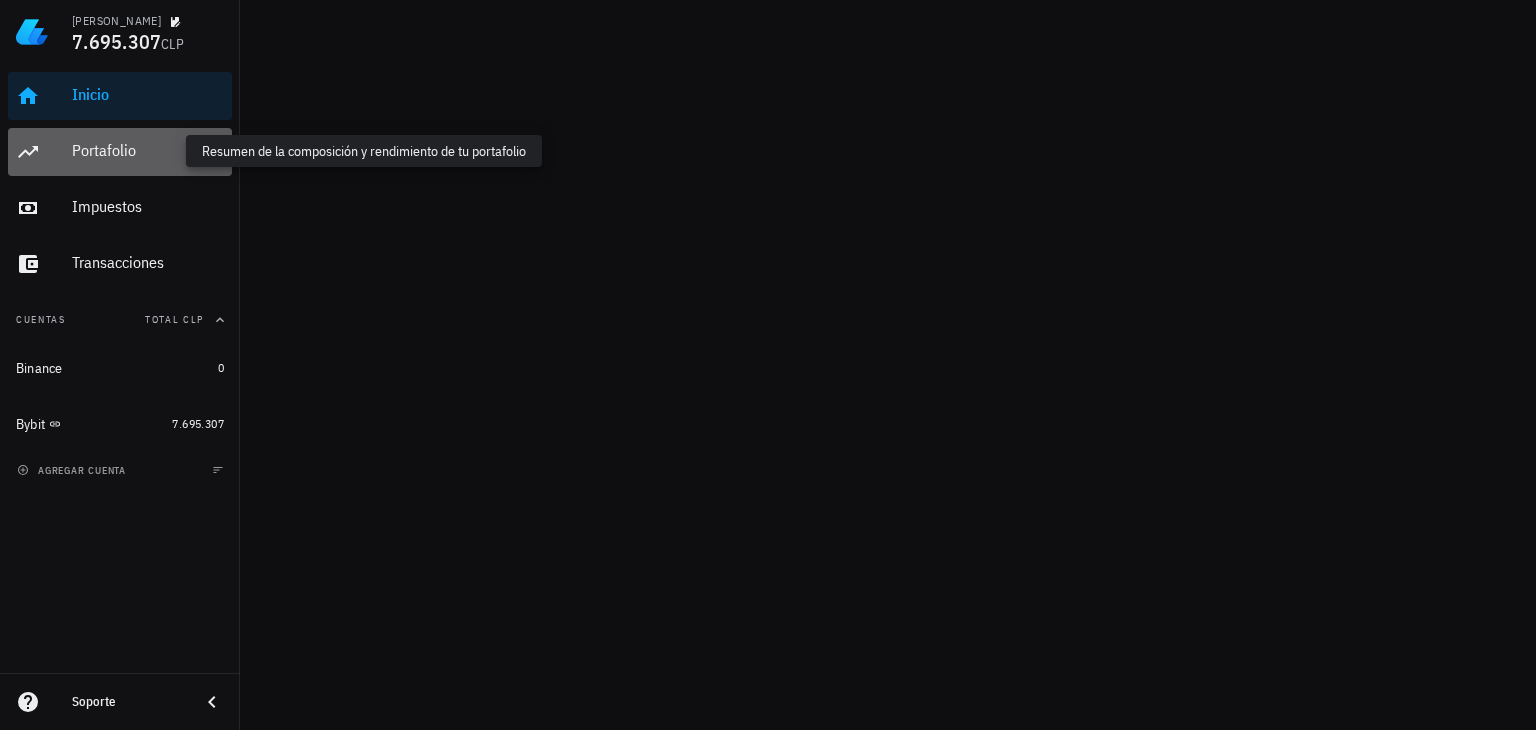 click on "Portafolio" at bounding box center (148, 150) 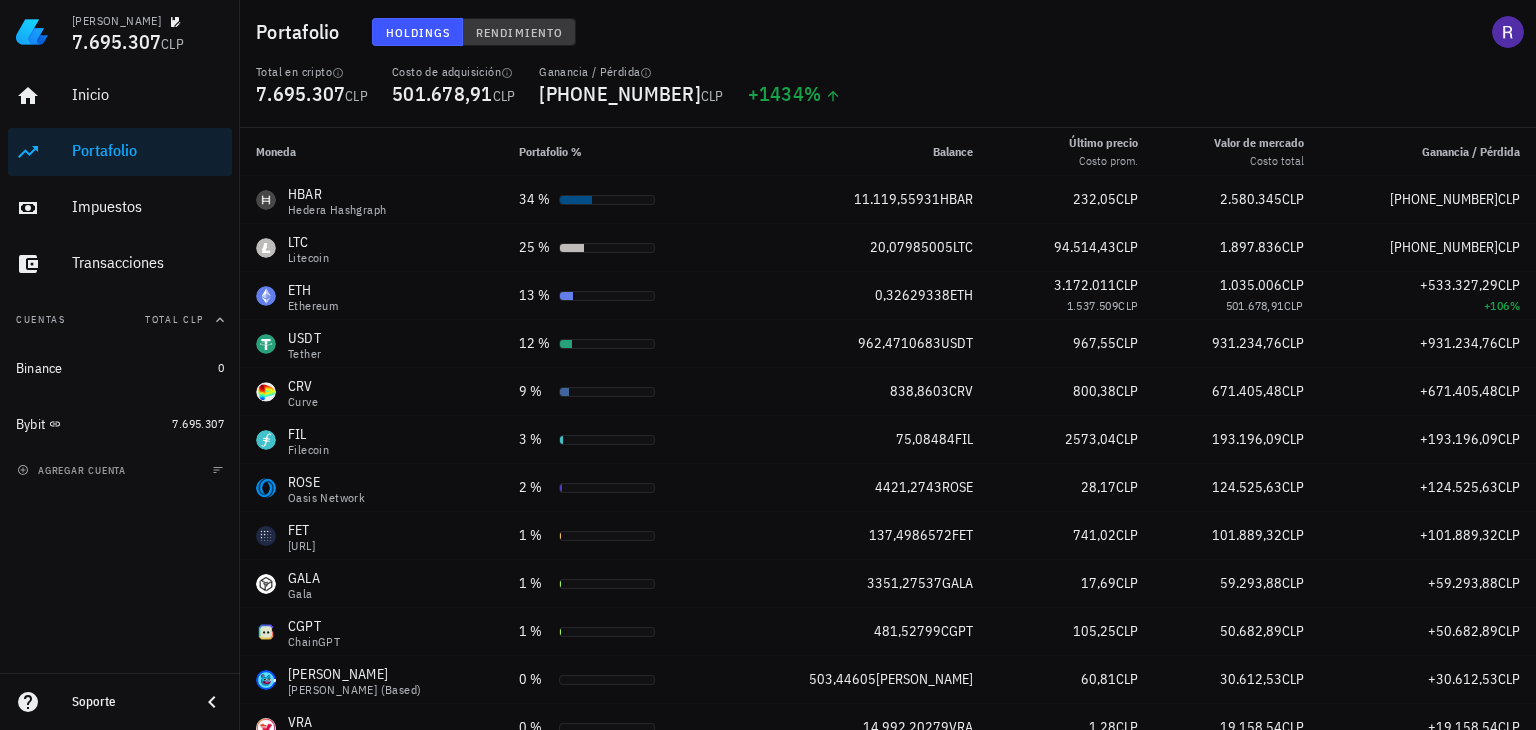 click on "Rendimiento" at bounding box center (519, 32) 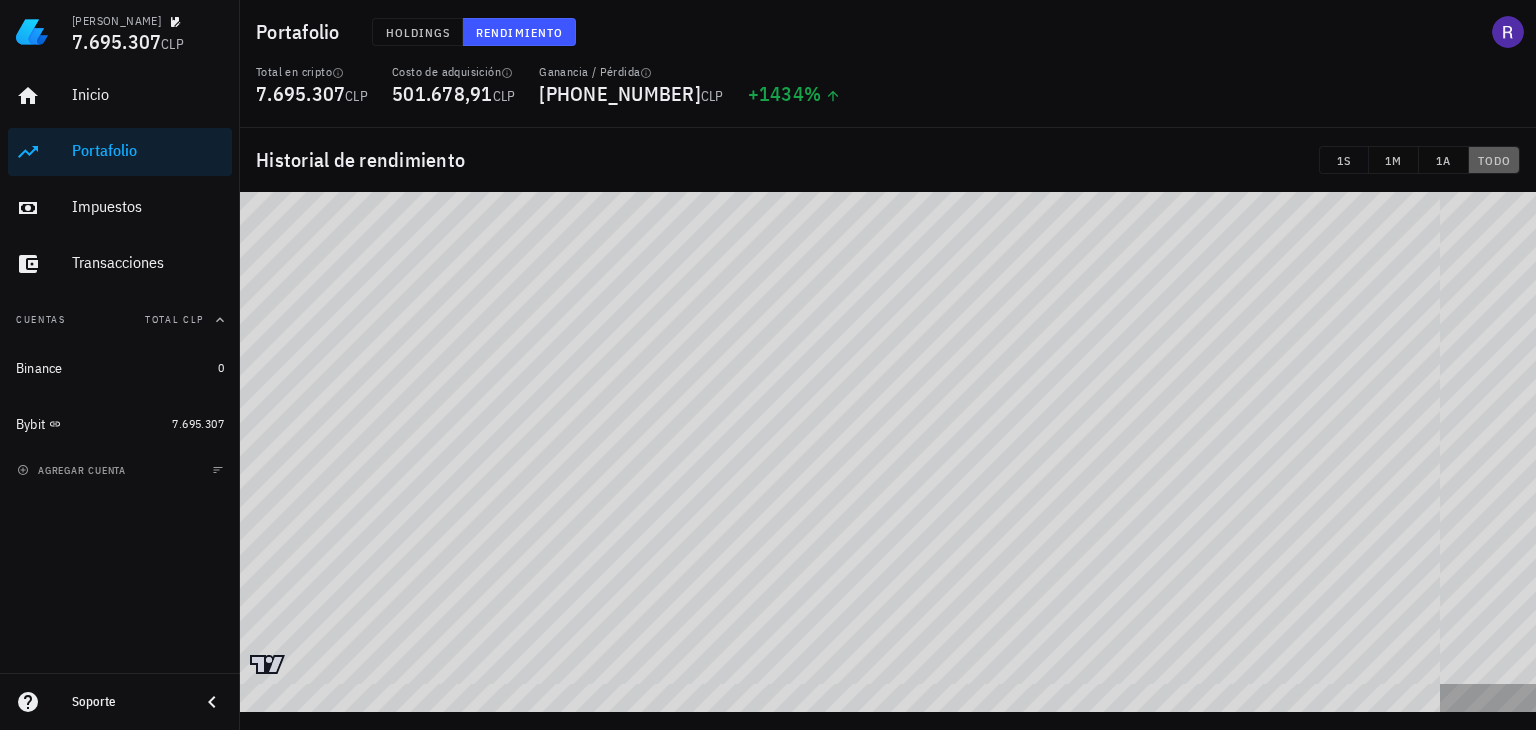 click on "TODO" at bounding box center [1494, 160] 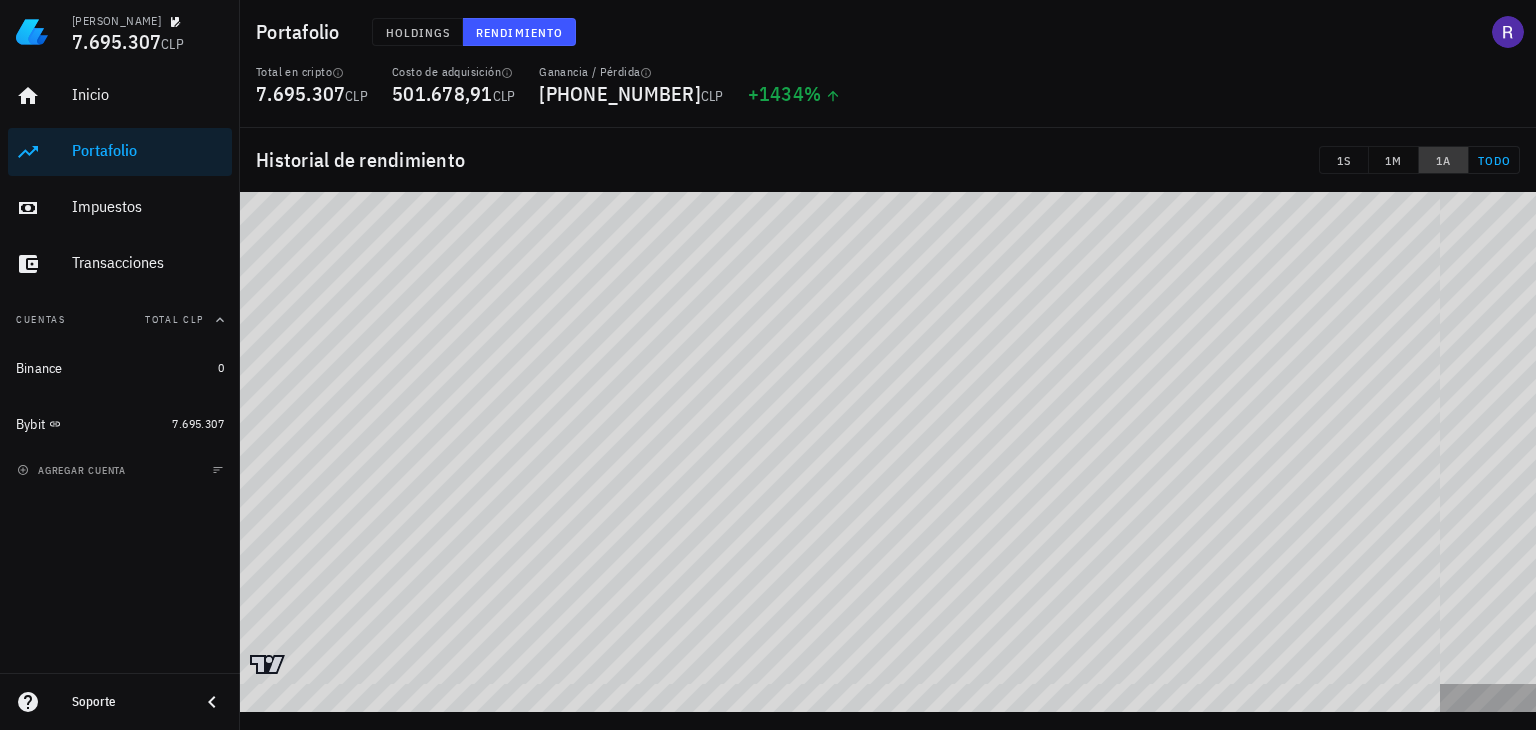 click on "1A" at bounding box center [1443, 160] 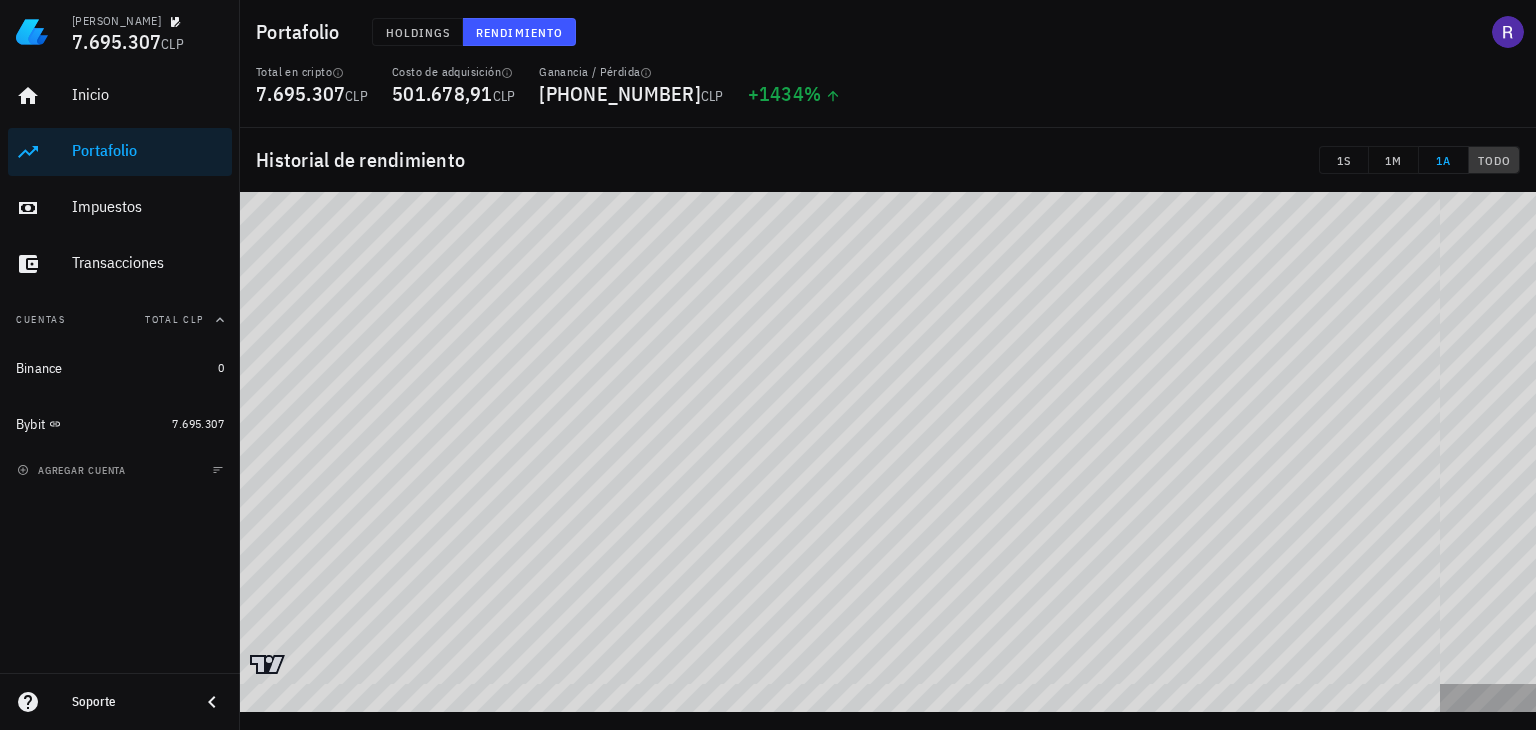 click on "TODO" at bounding box center [1494, 160] 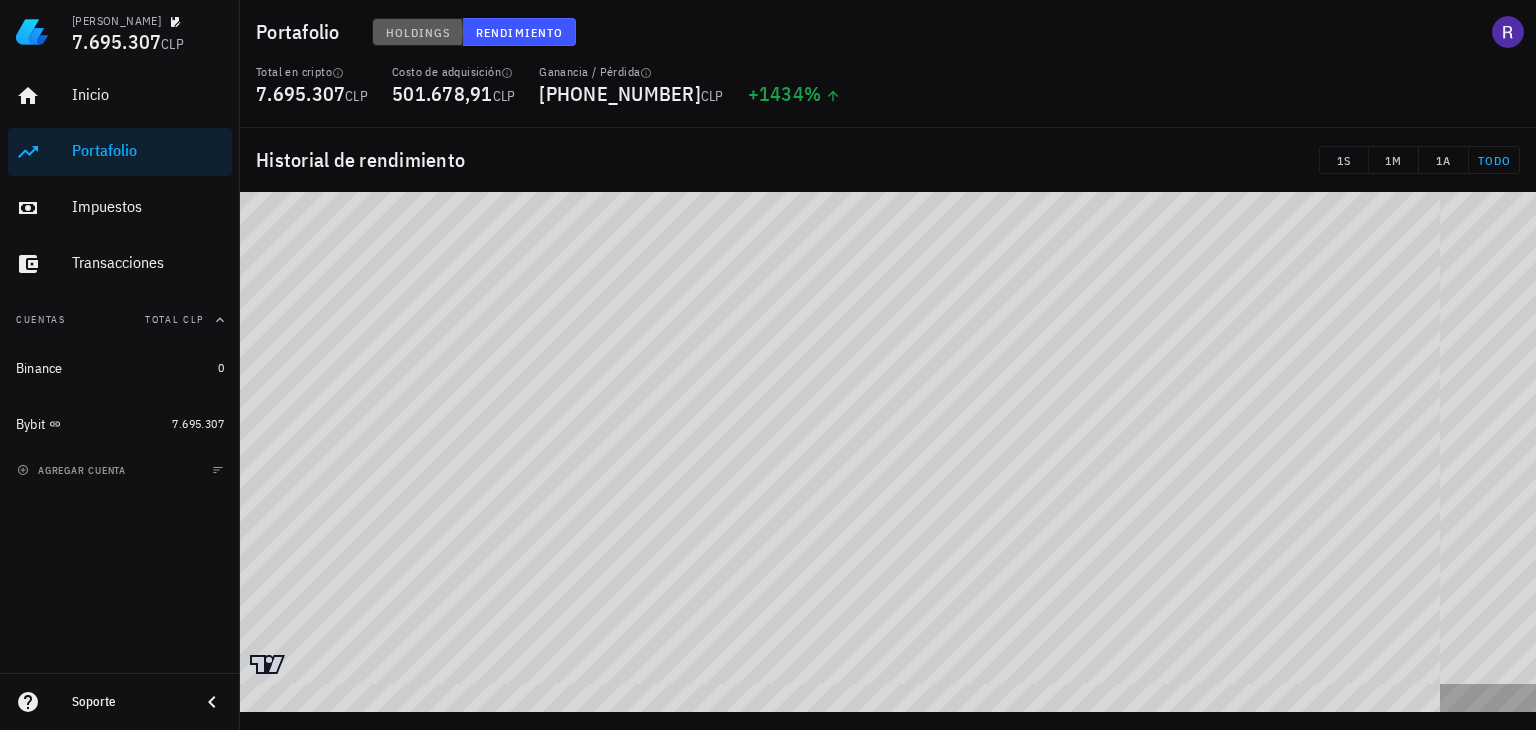 click on "Holdings" at bounding box center (418, 32) 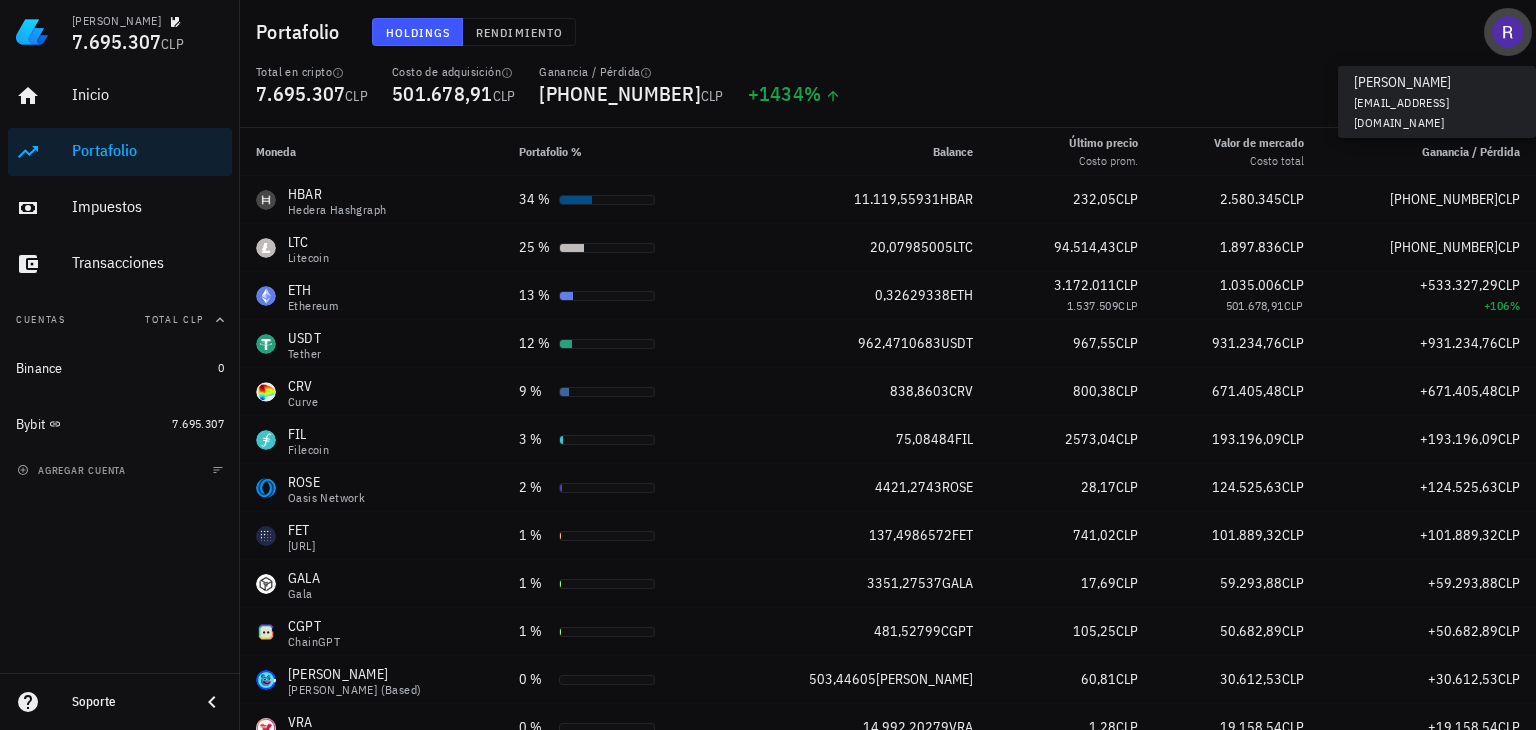 click at bounding box center (1508, 32) 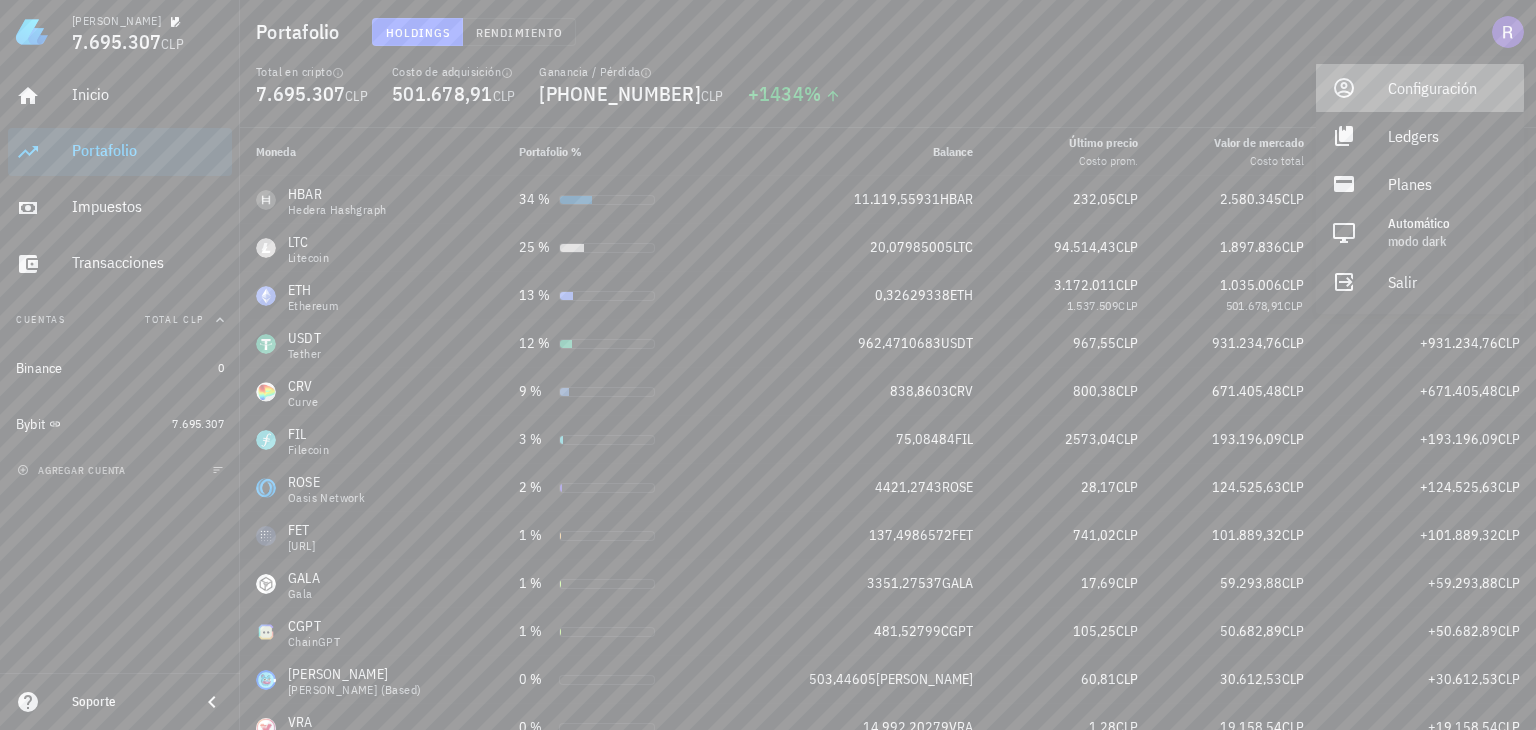 click on "Configuración" at bounding box center (1448, 88) 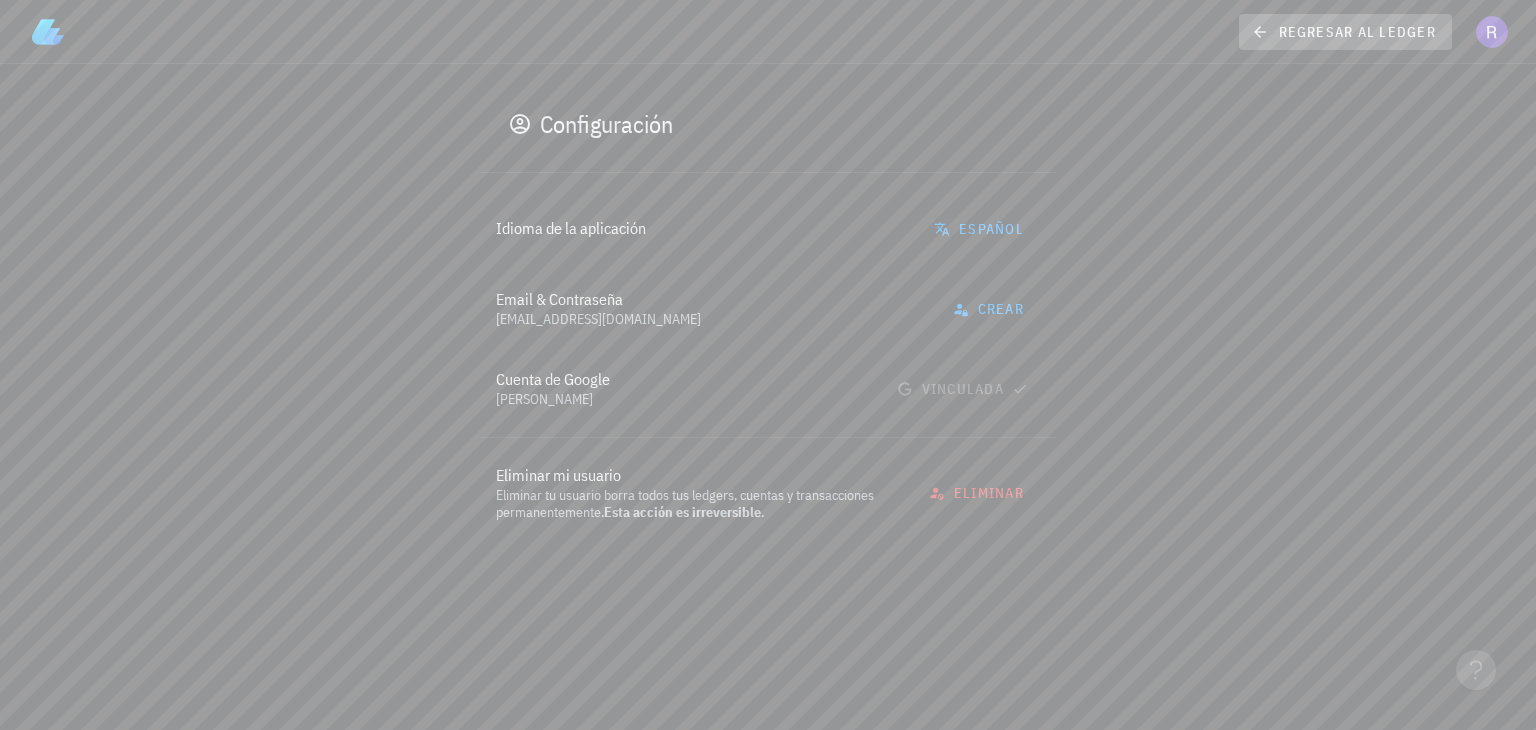 click on "regresar al ledger" at bounding box center (1345, 32) 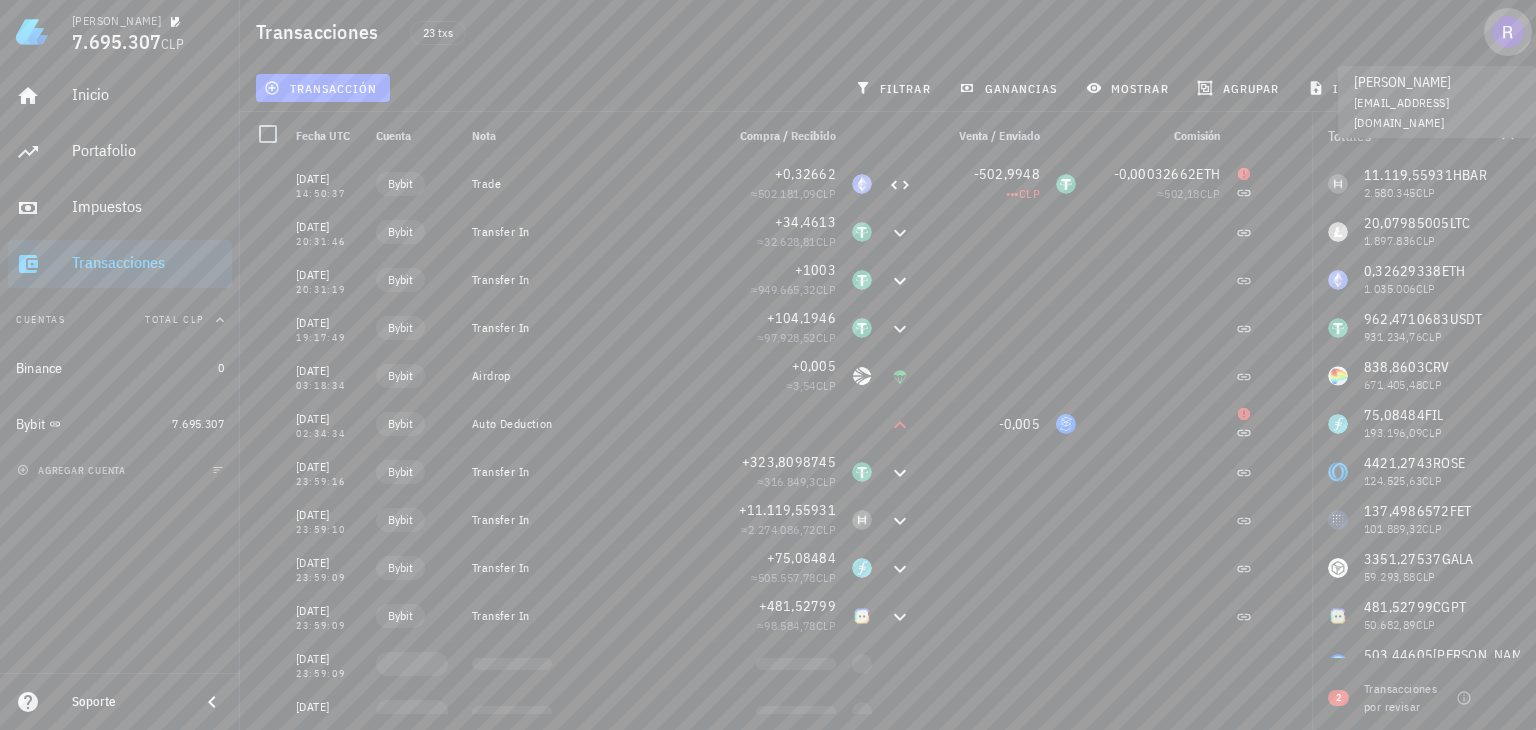 click at bounding box center (1508, 32) 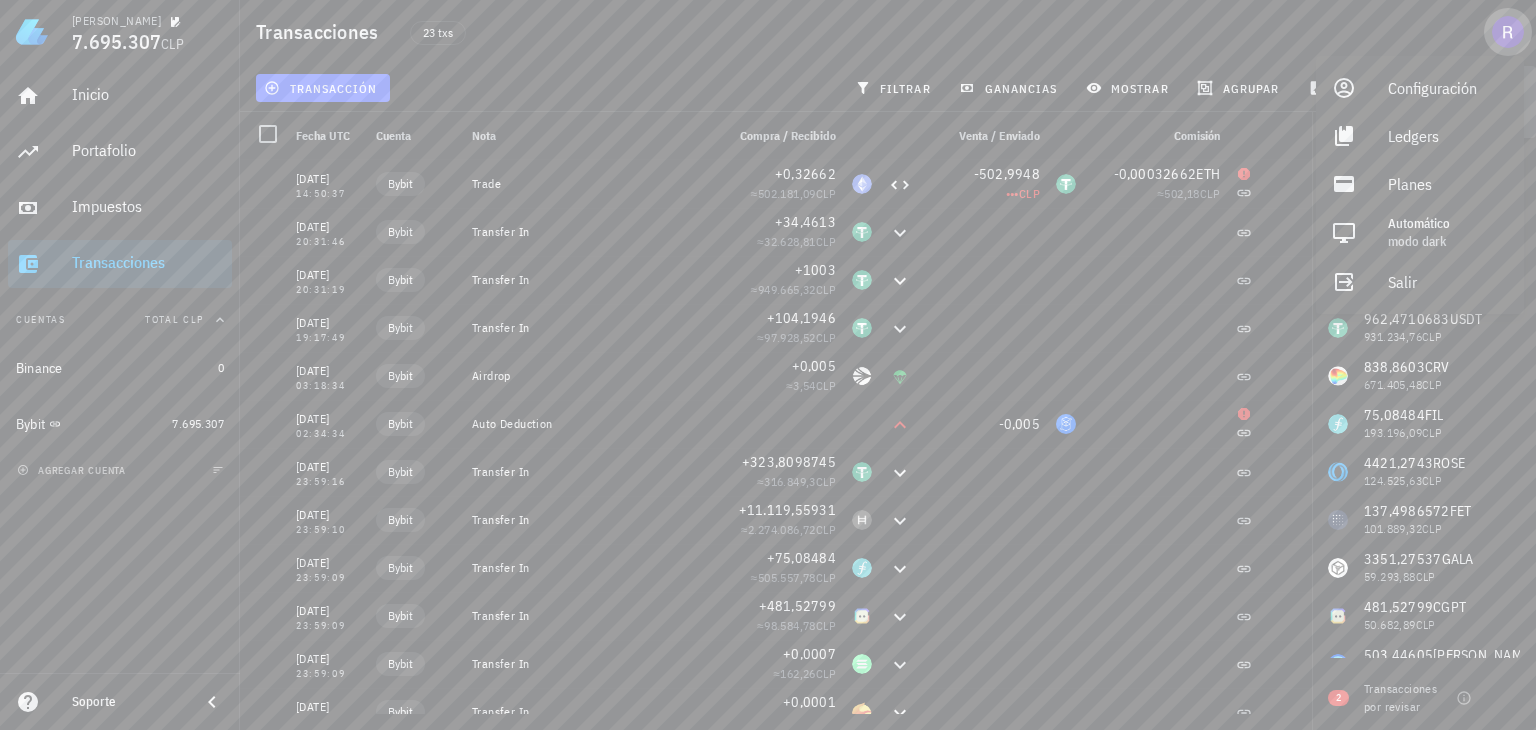 click at bounding box center (1508, 32) 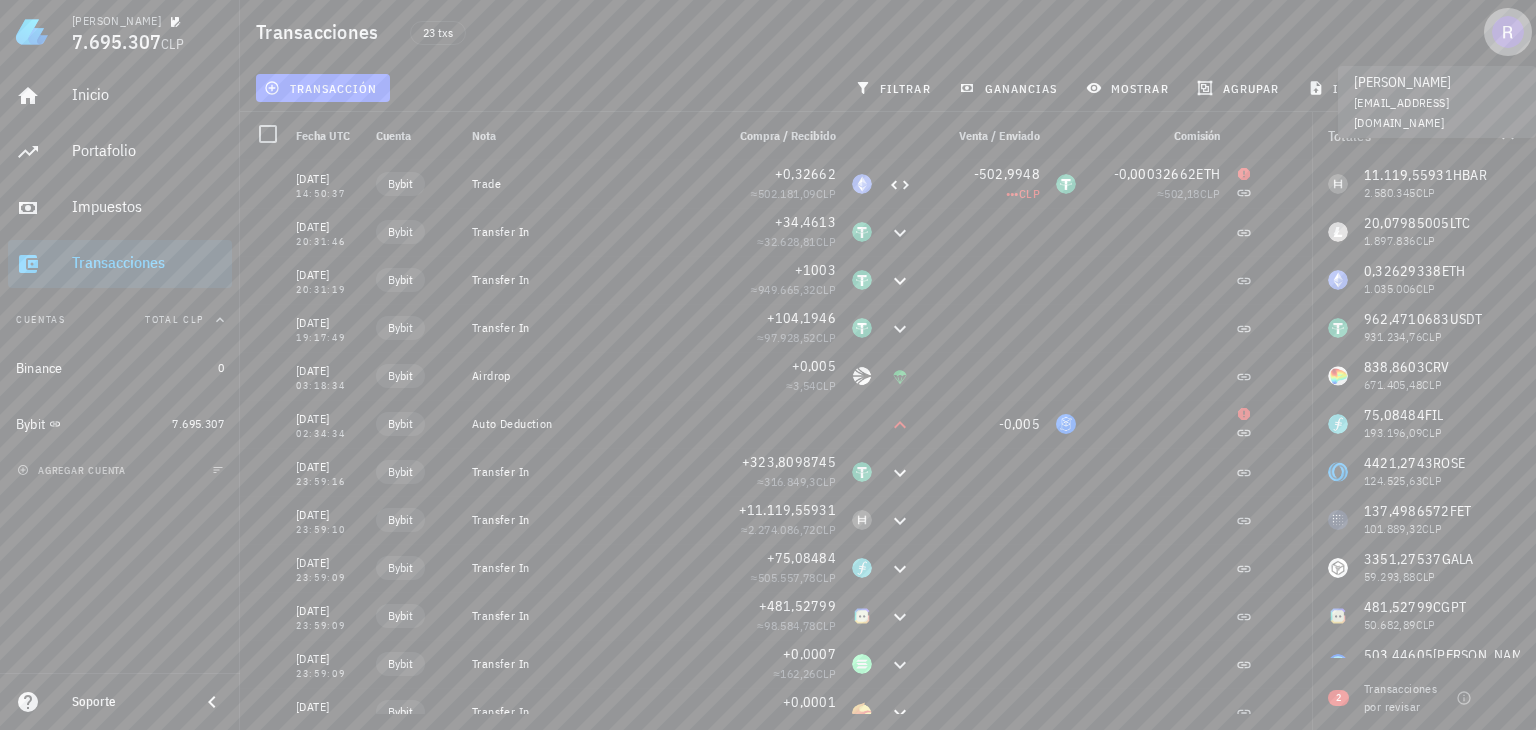click at bounding box center [1508, 32] 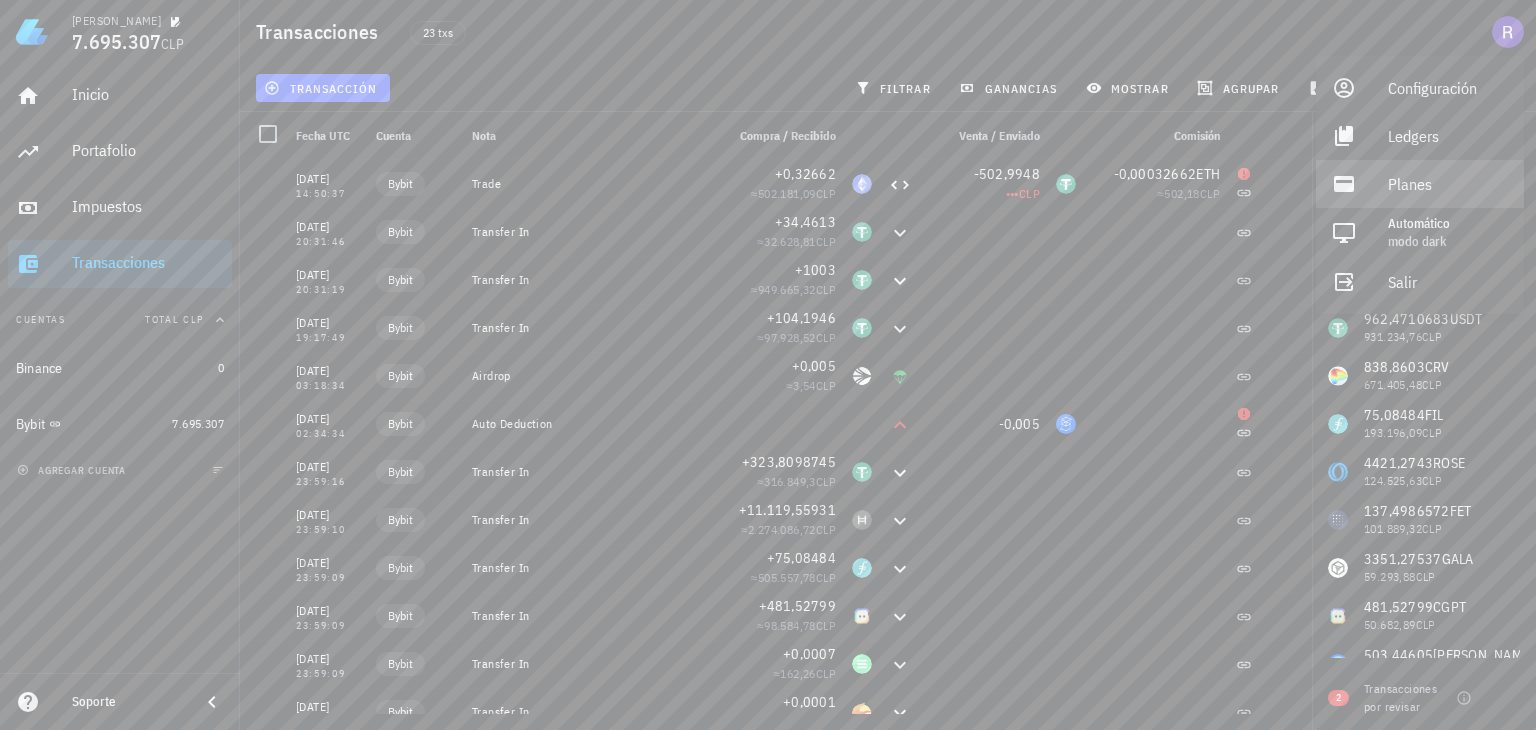 click on "Planes" at bounding box center [1448, 184] 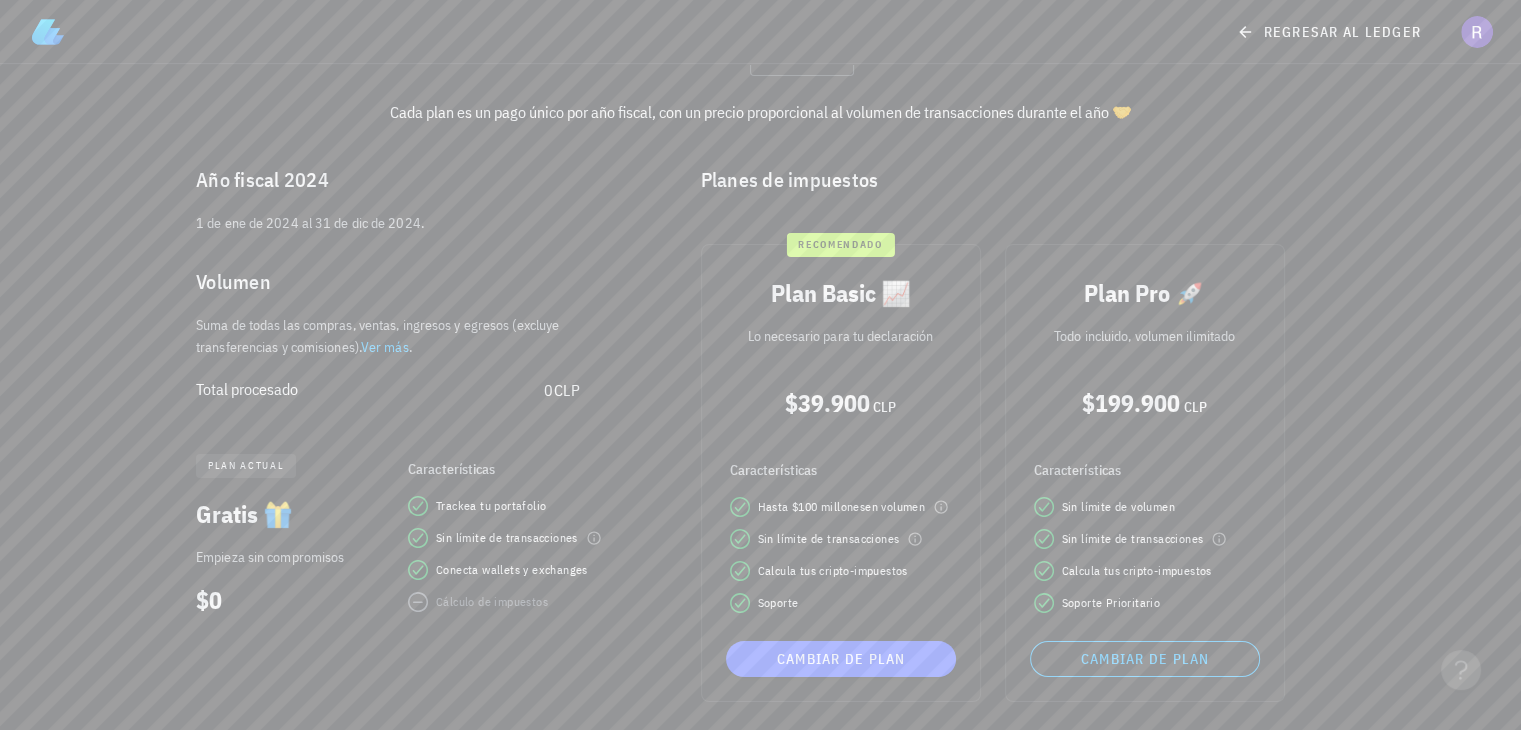 scroll, scrollTop: 0, scrollLeft: 0, axis: both 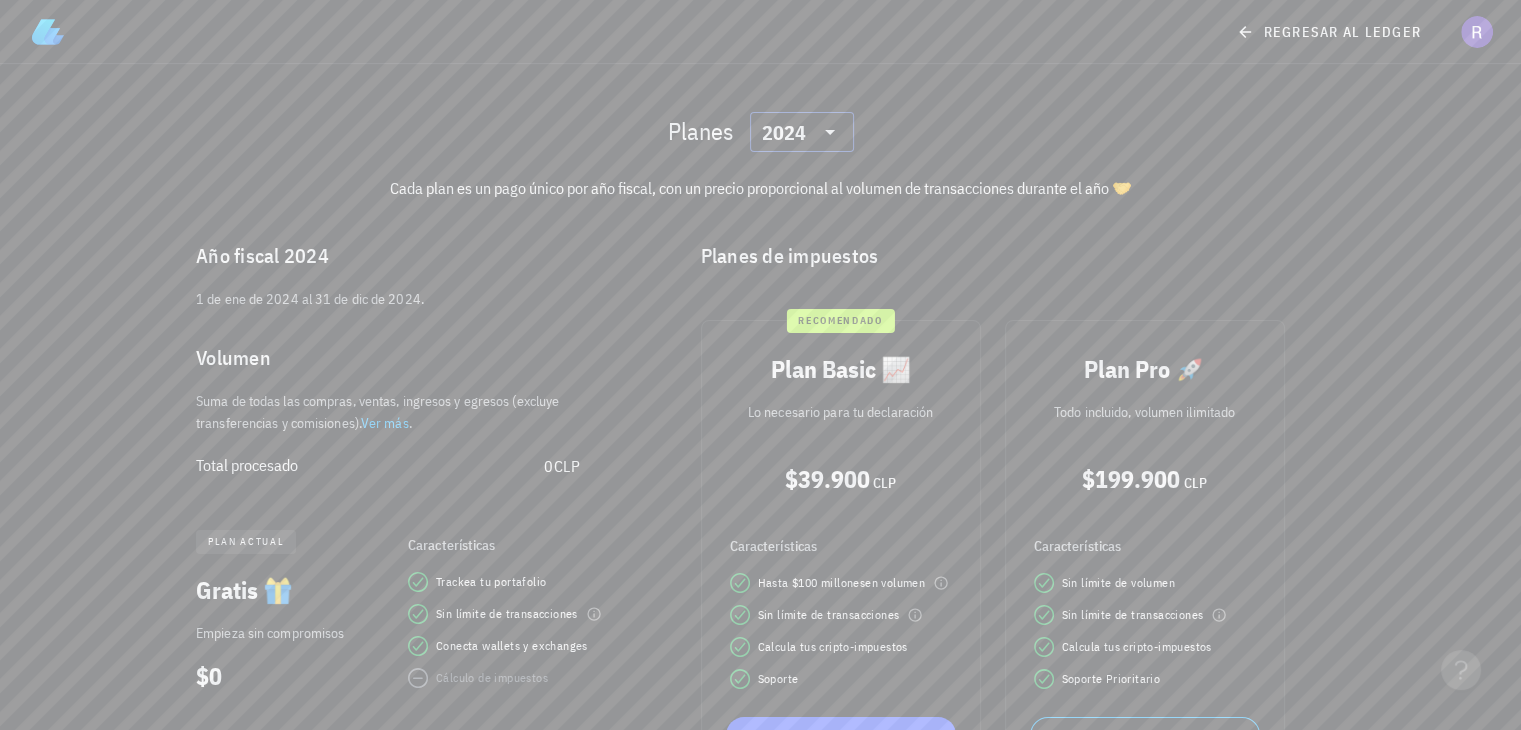 click 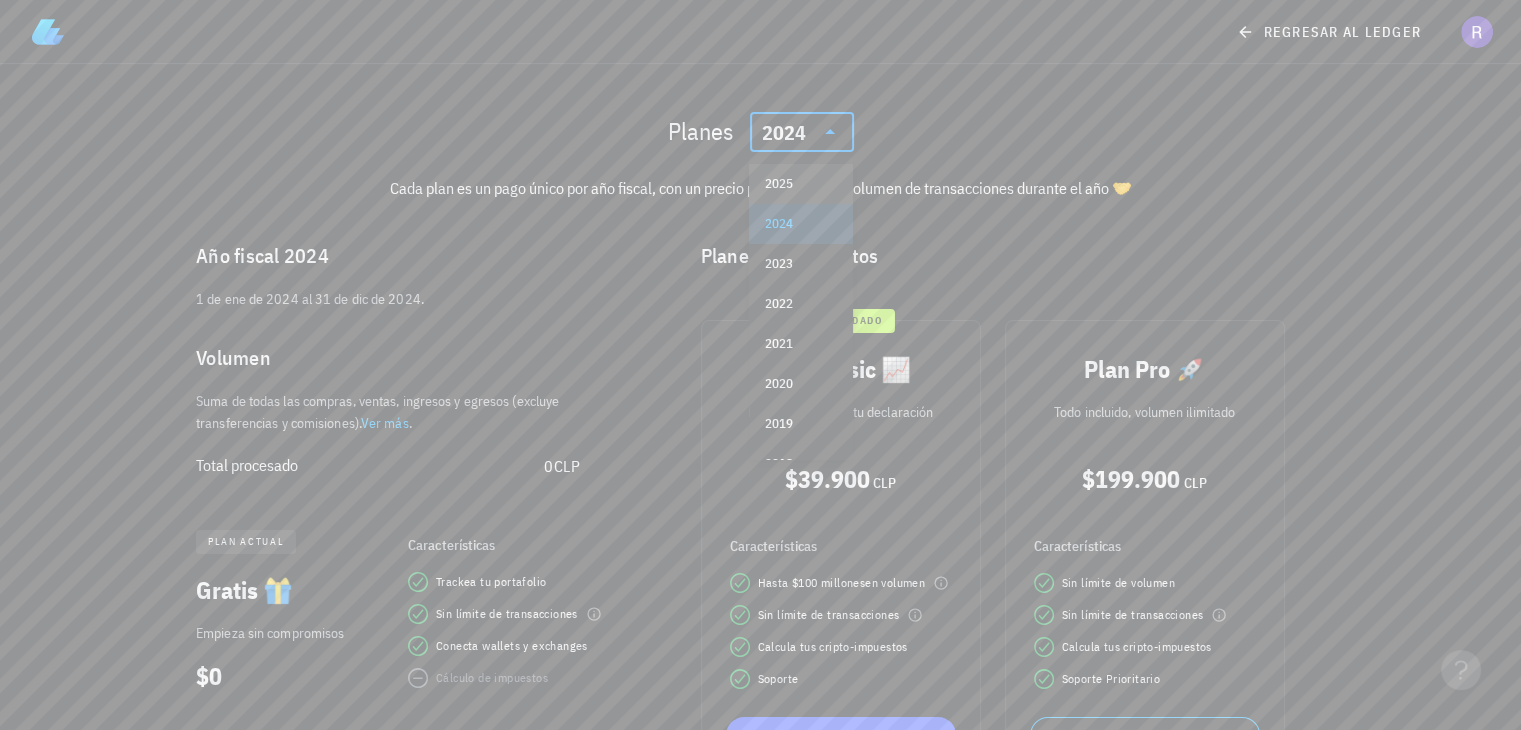 click on "2025" at bounding box center [801, 184] 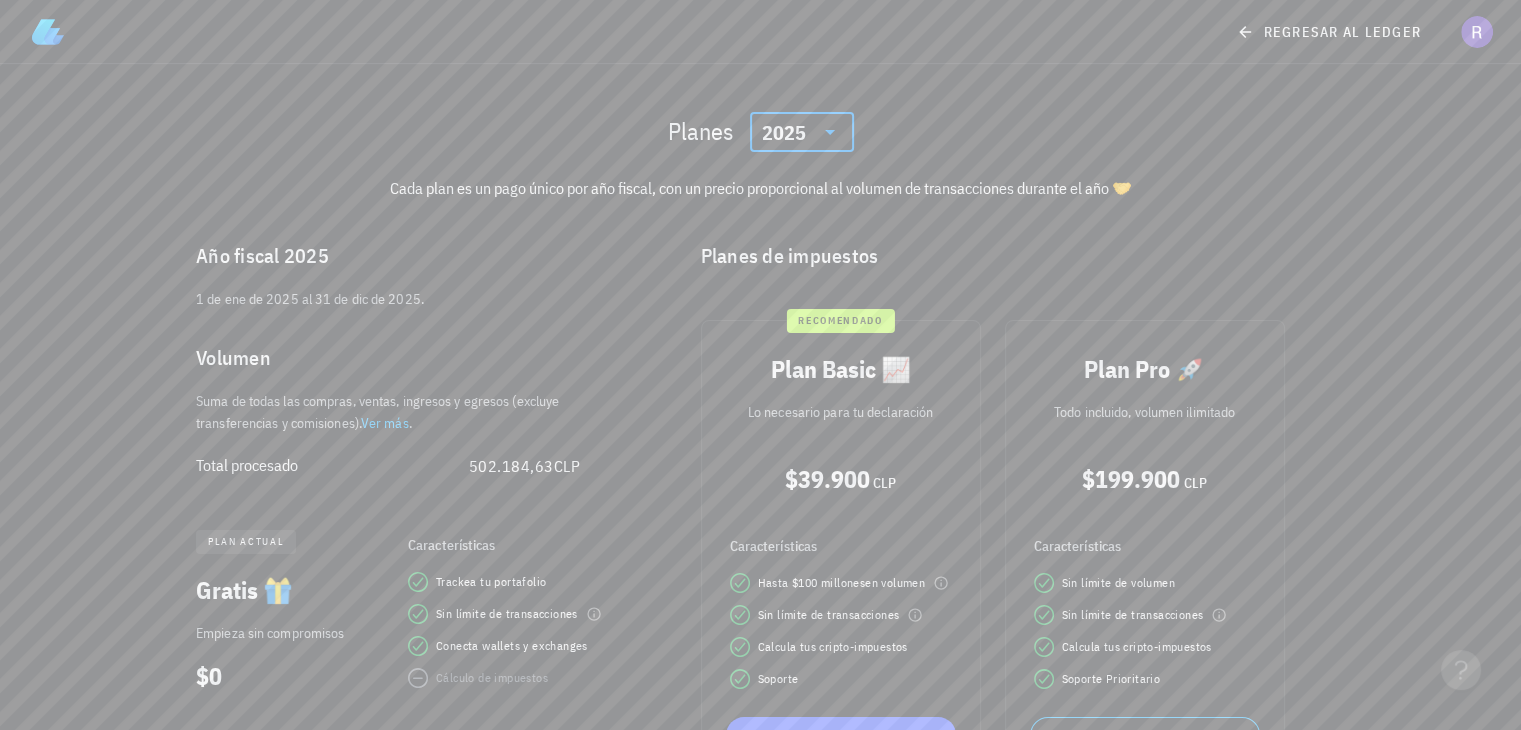 scroll, scrollTop: 76, scrollLeft: 0, axis: vertical 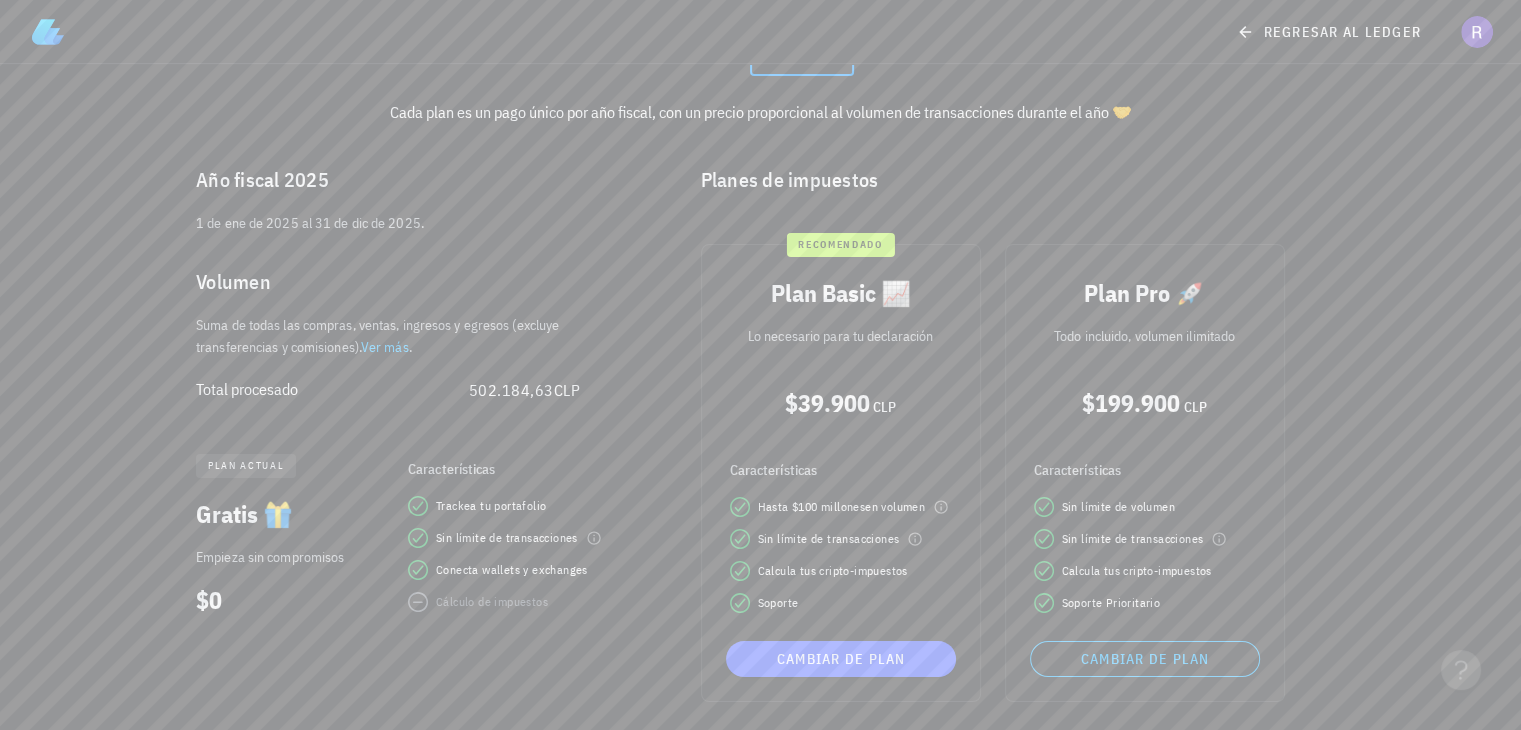 click on "Ver más" at bounding box center [385, 347] 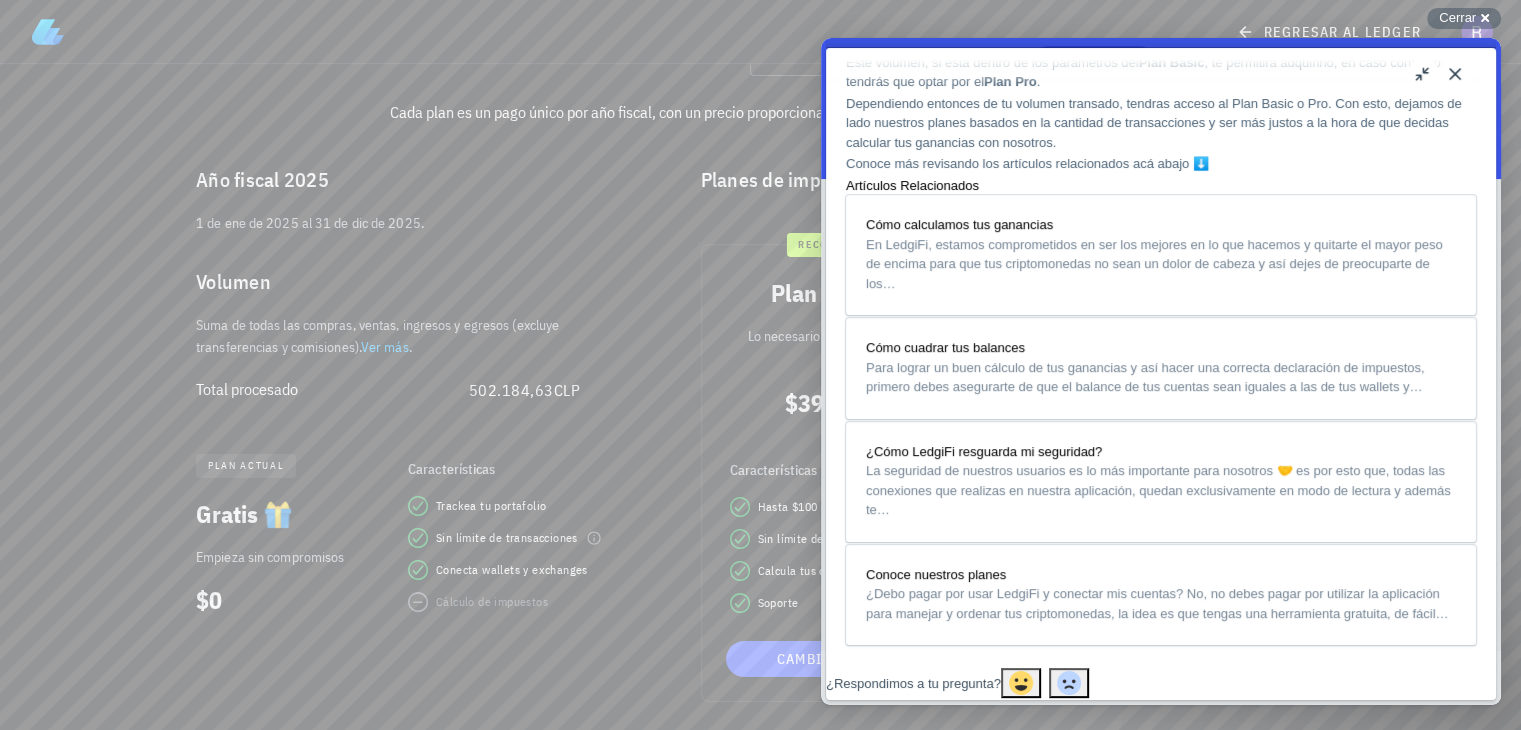 scroll, scrollTop: 900, scrollLeft: 0, axis: vertical 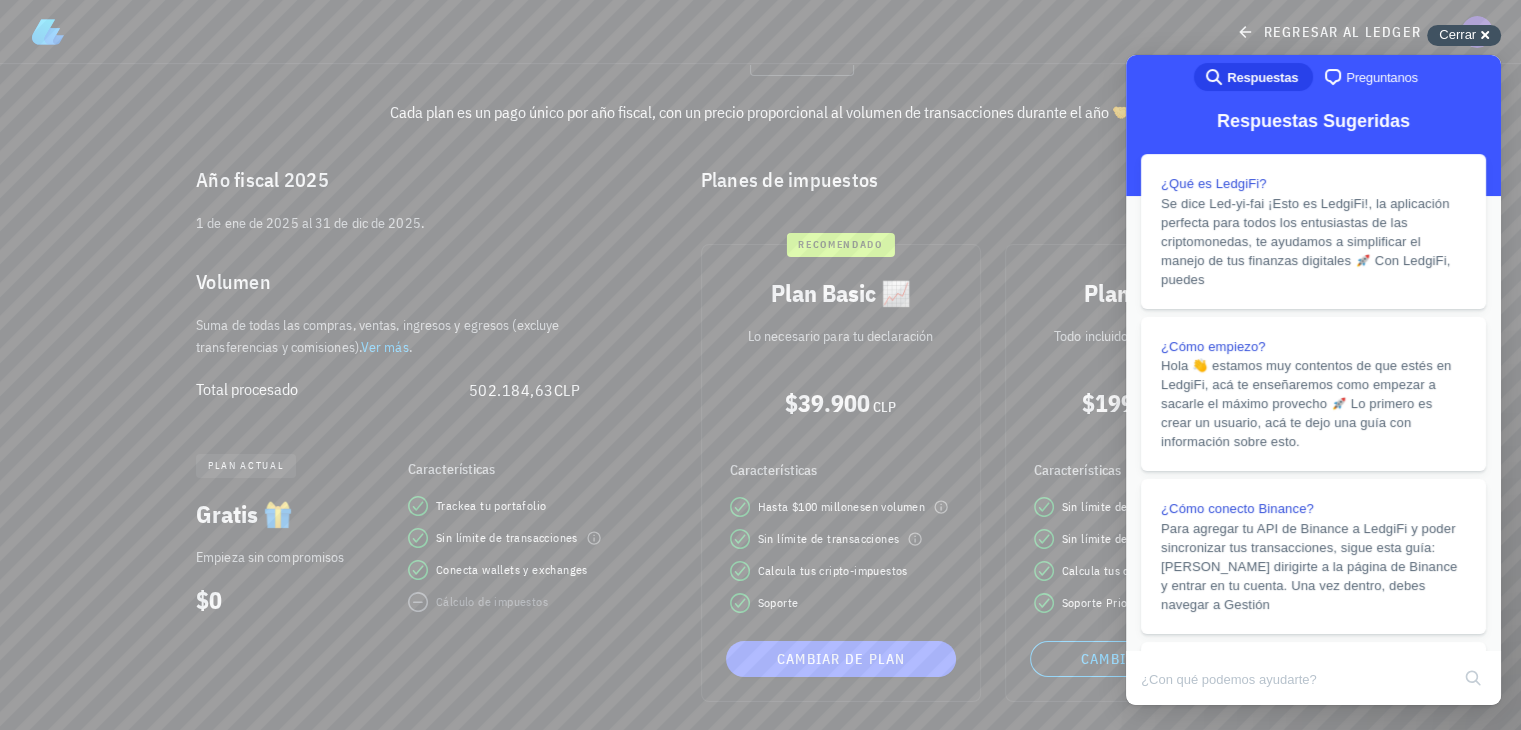 click on "Cerrar" at bounding box center (1457, 34) 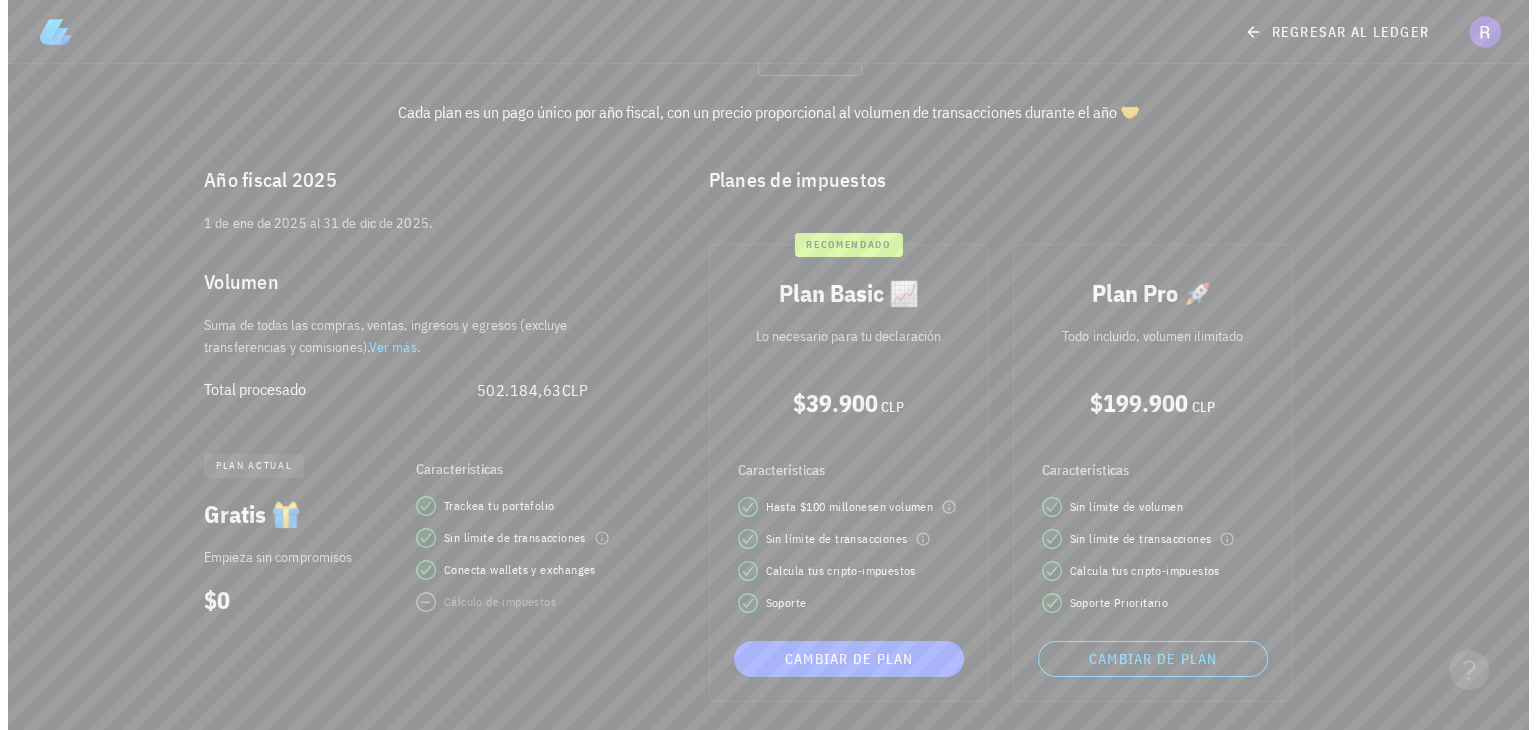scroll, scrollTop: 0, scrollLeft: 0, axis: both 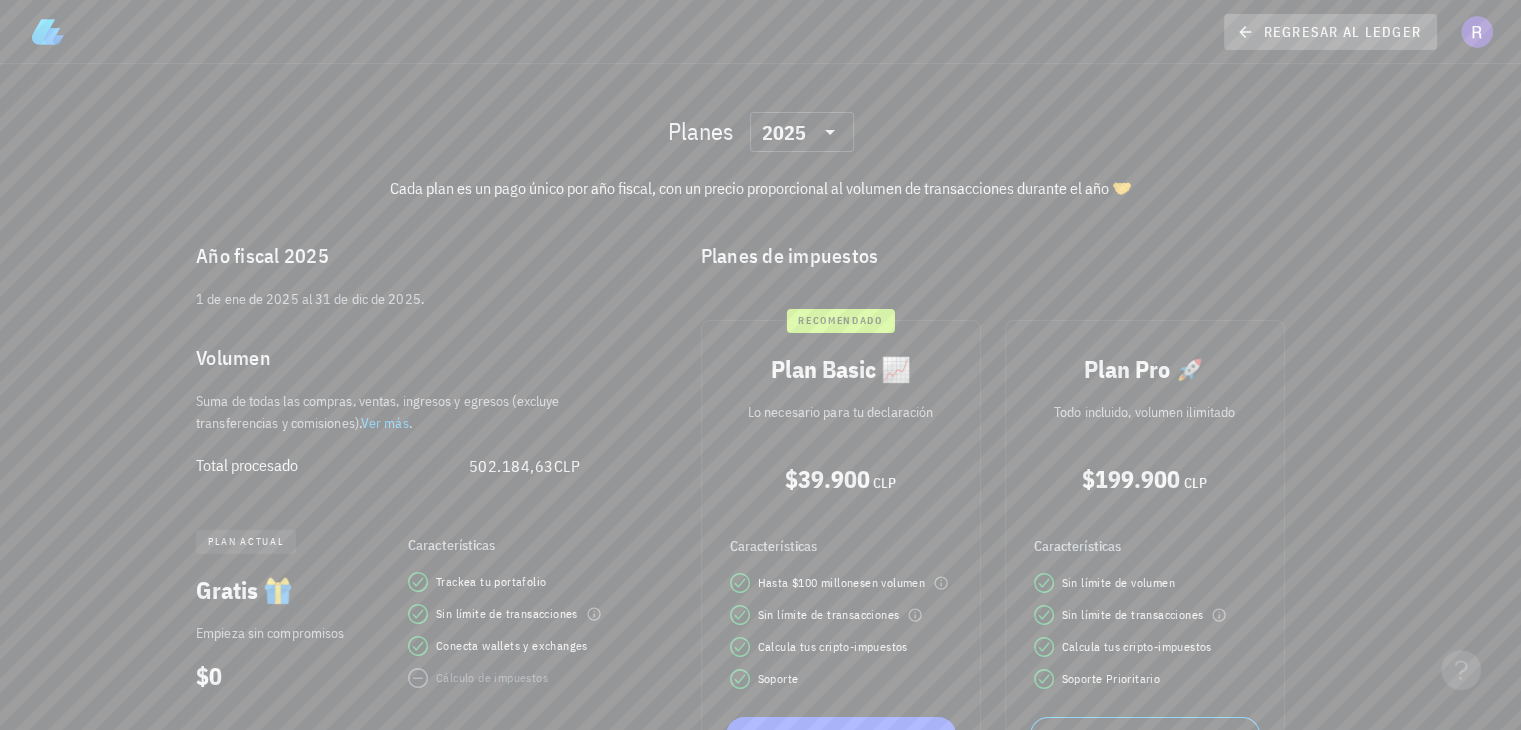 click on "regresar al ledger" at bounding box center [1330, 32] 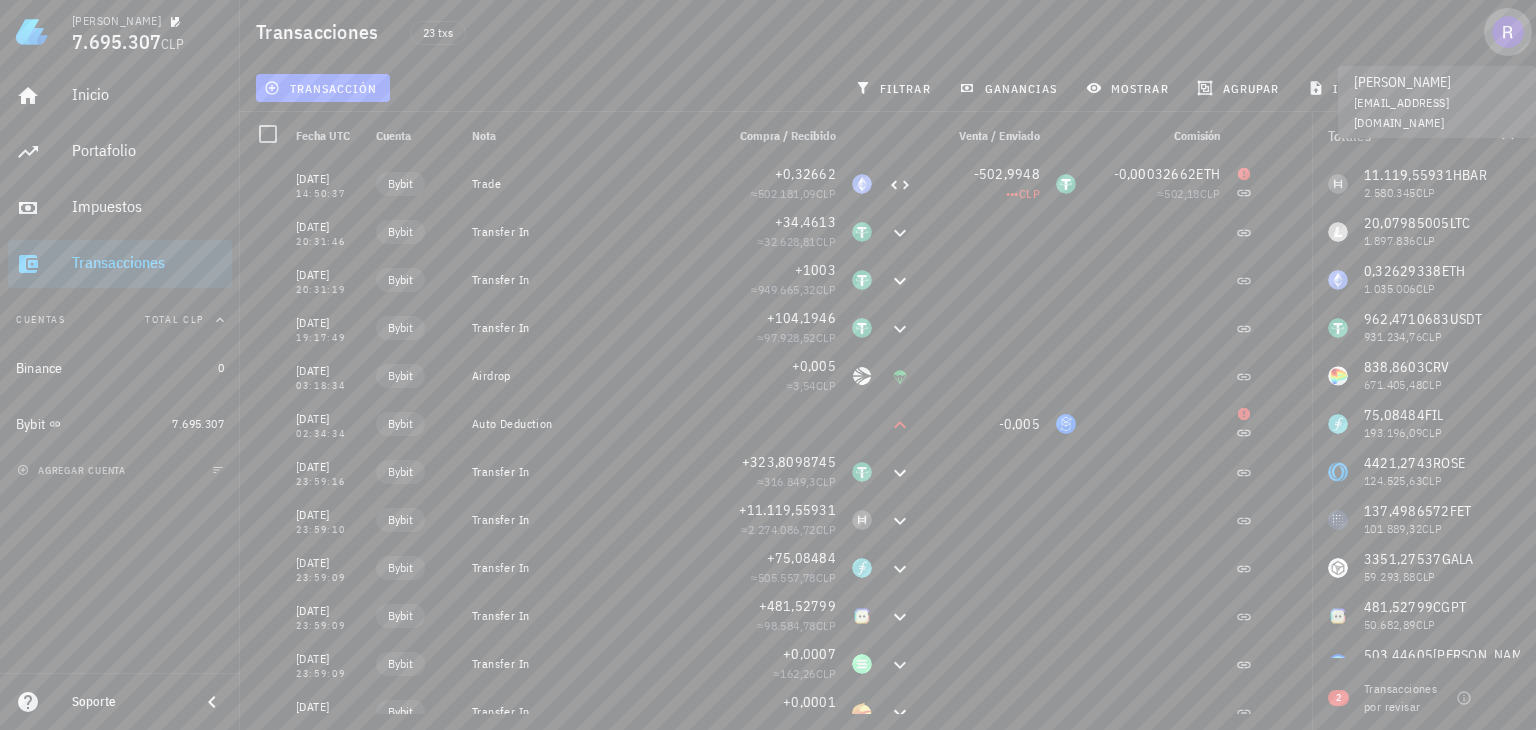 click at bounding box center (1508, 32) 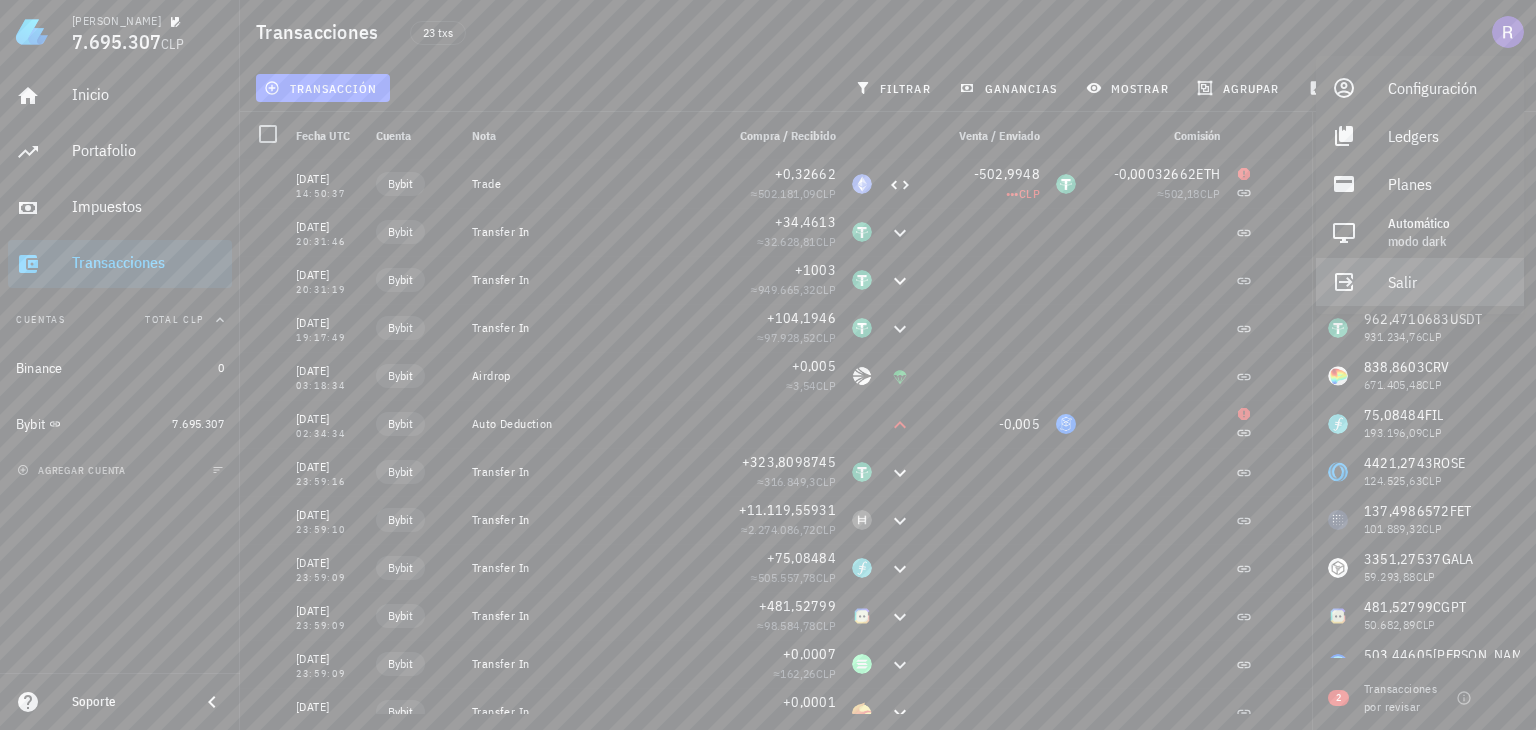 click on "Salir" at bounding box center [1448, 282] 